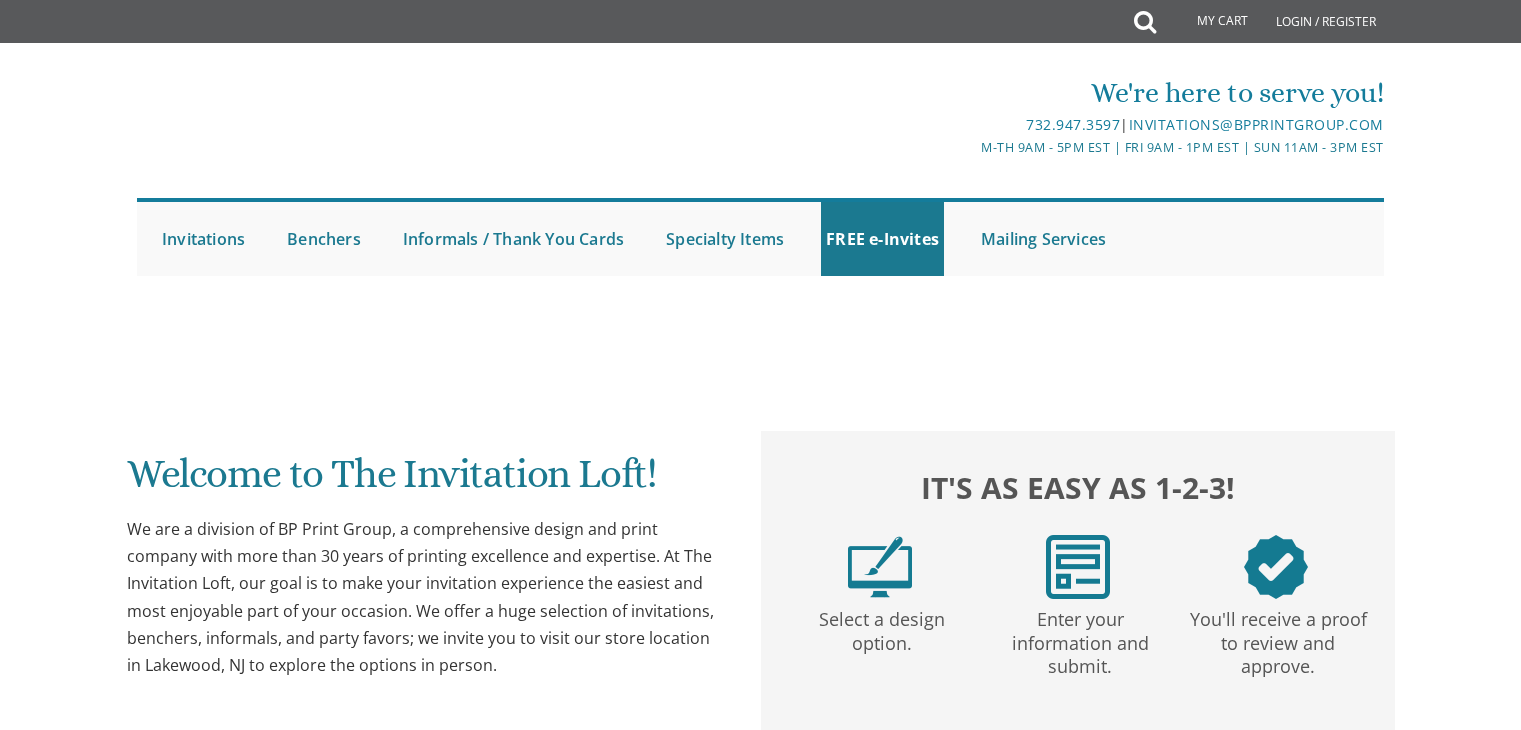 scroll, scrollTop: 0, scrollLeft: 0, axis: both 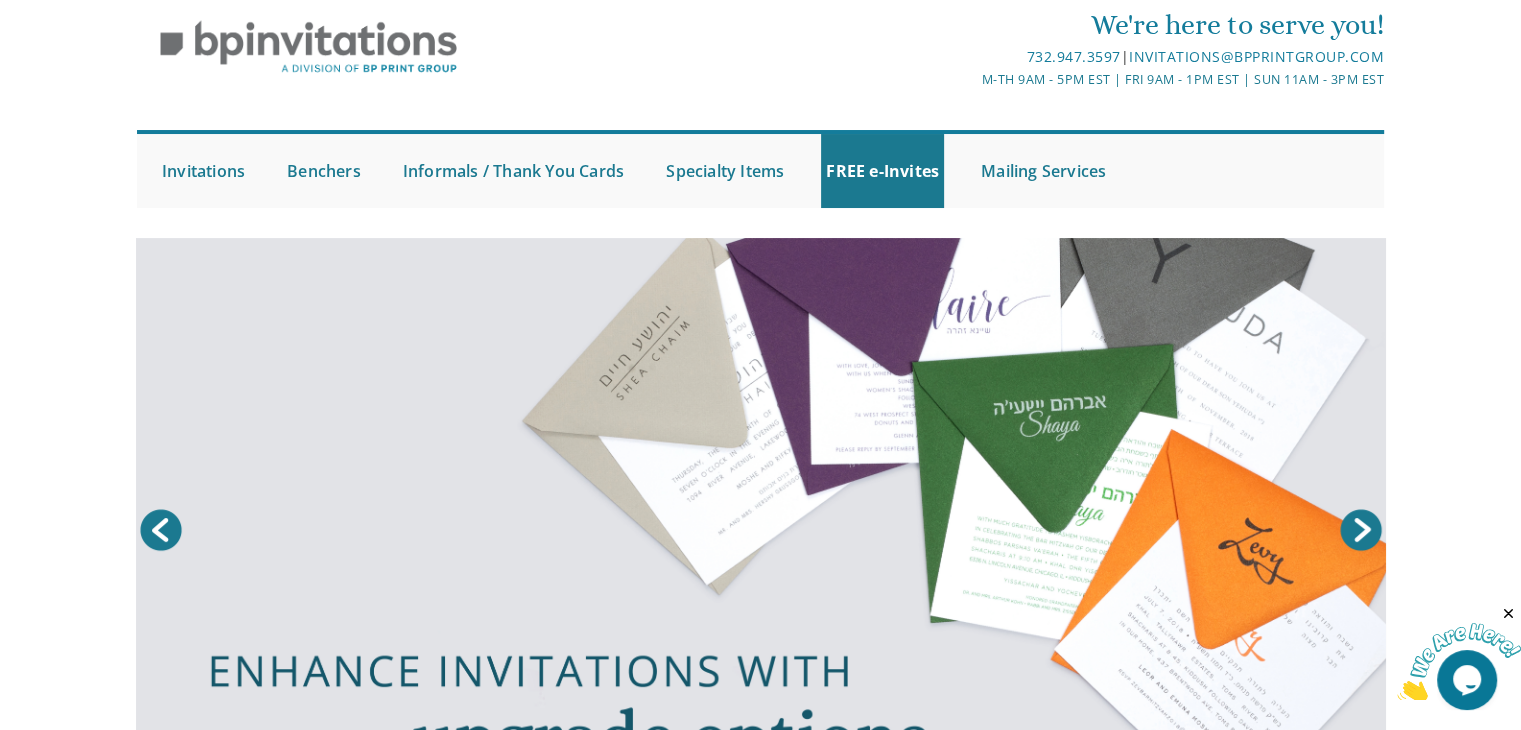 click at bounding box center (1508, 614) 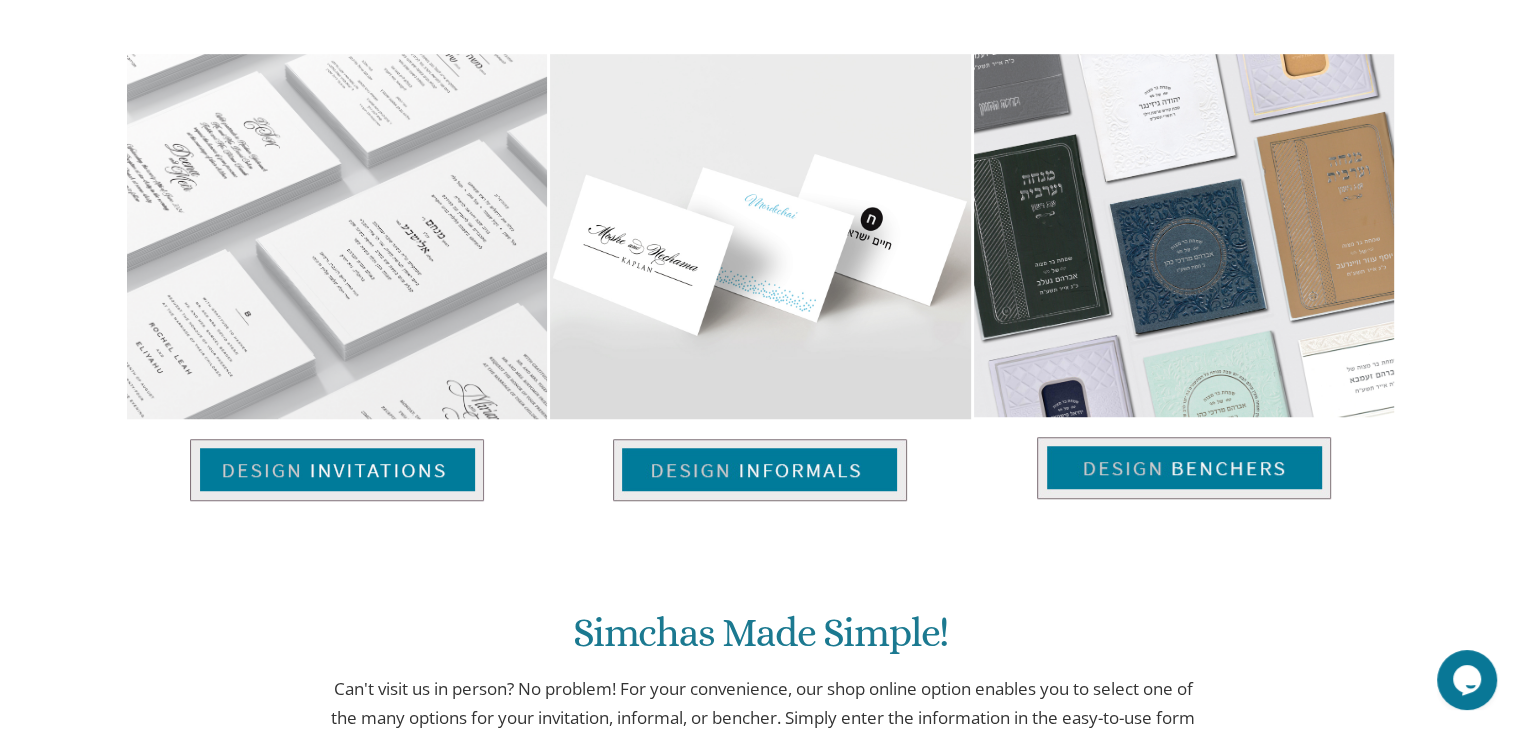 scroll, scrollTop: 1427, scrollLeft: 0, axis: vertical 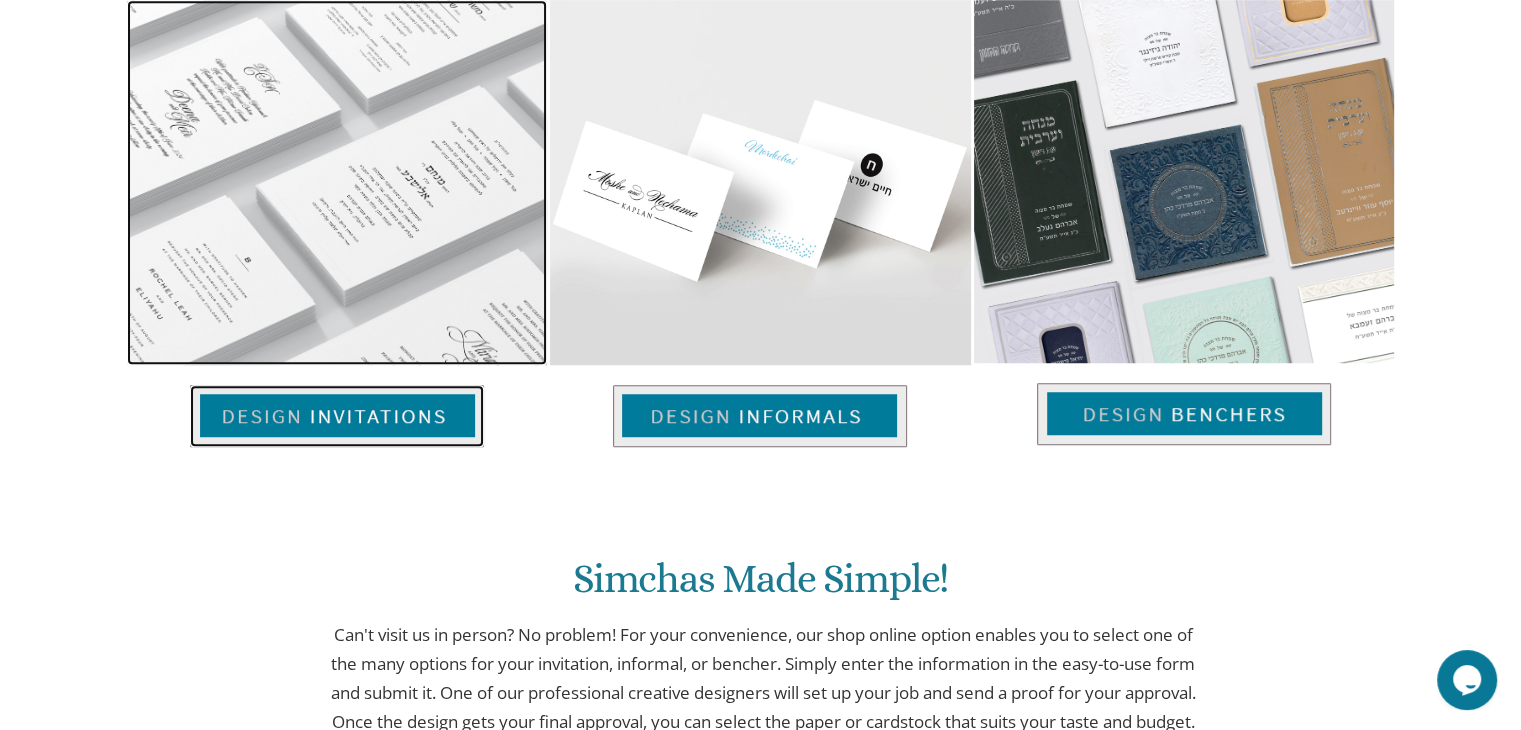 click at bounding box center [337, 416] 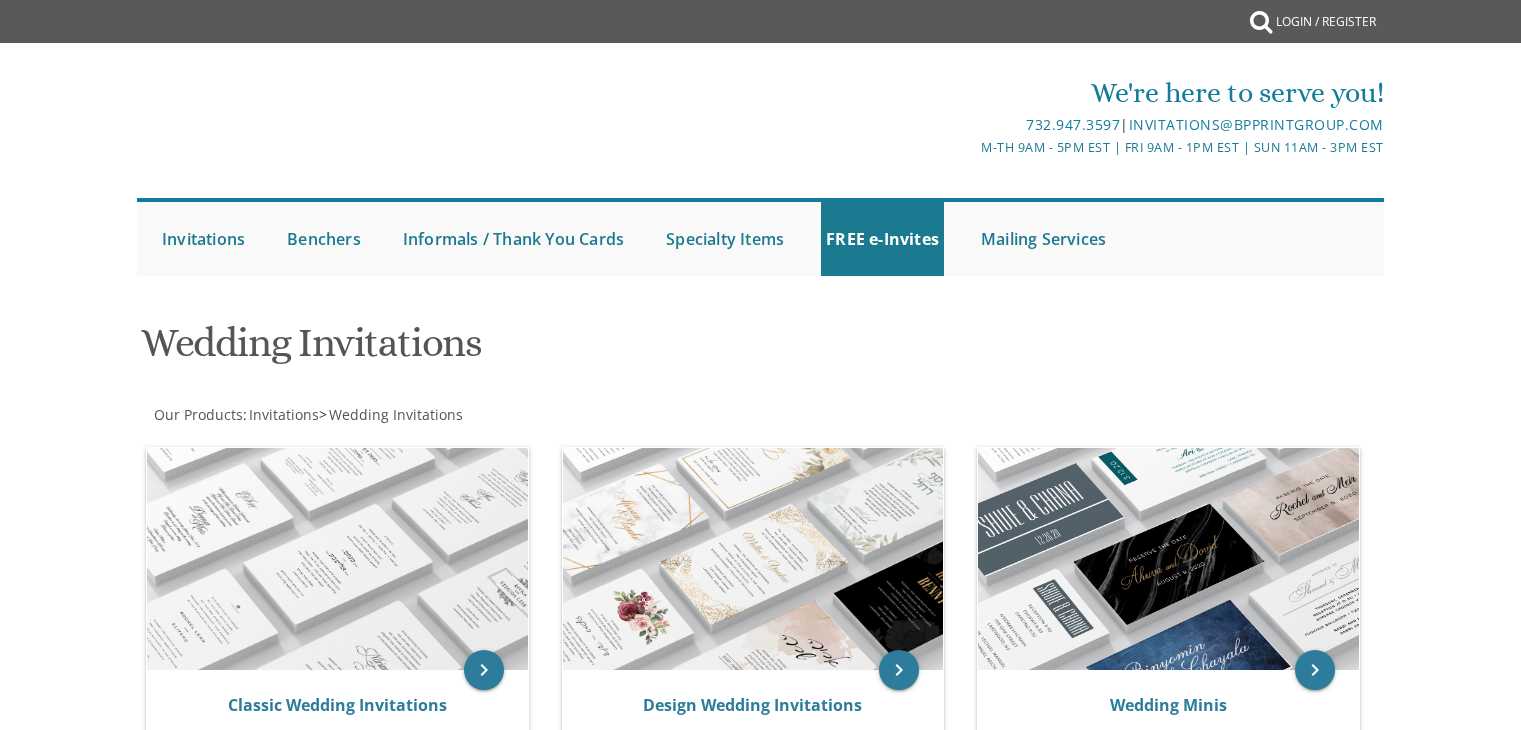 scroll, scrollTop: 0, scrollLeft: 0, axis: both 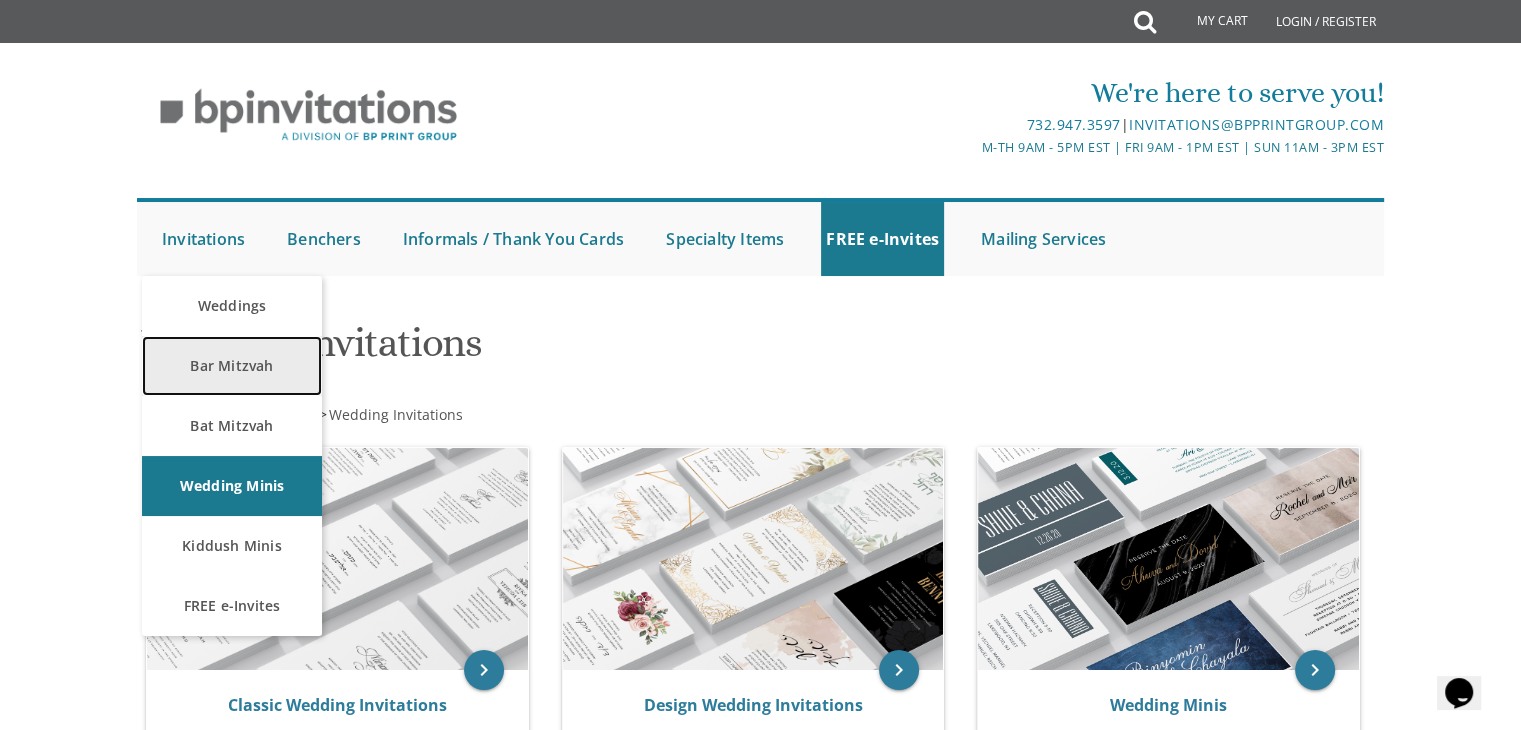 click on "Bar Mitzvah" at bounding box center [232, 366] 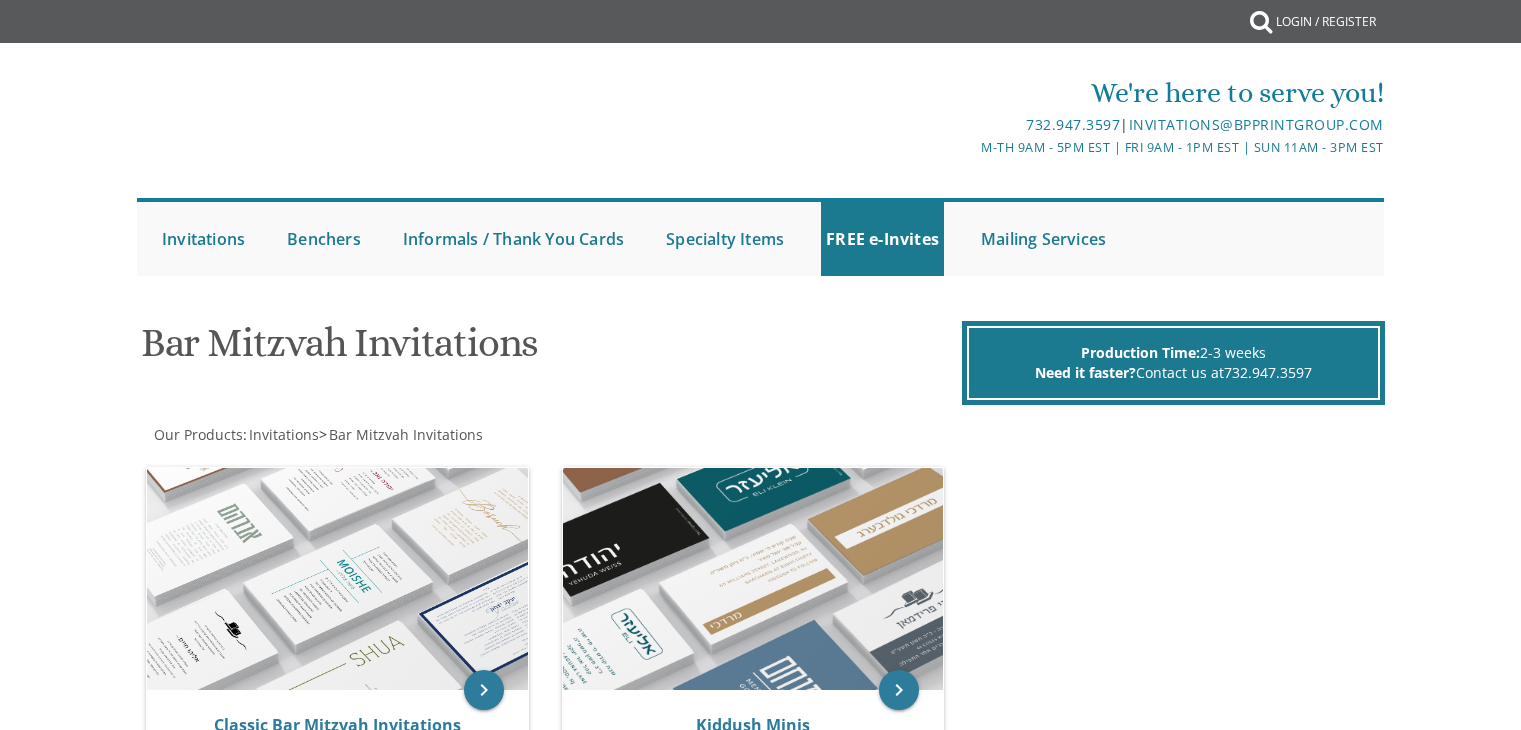 scroll, scrollTop: 0, scrollLeft: 0, axis: both 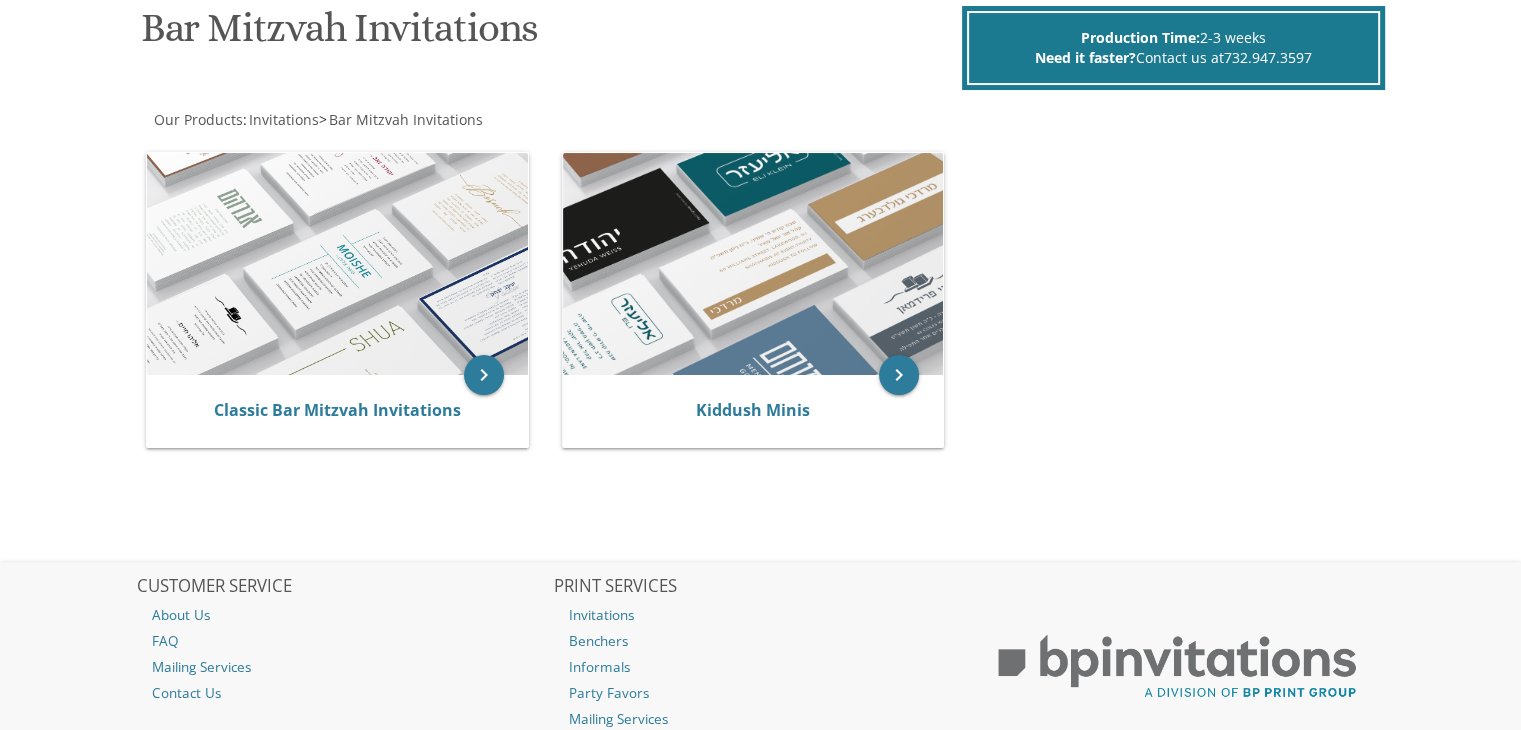 click on "My Cart
Total:
View Cart   Item(s)
Submit
My Cart
Total:
View Cart   Item(s)
Login / Register" at bounding box center [760, 50] 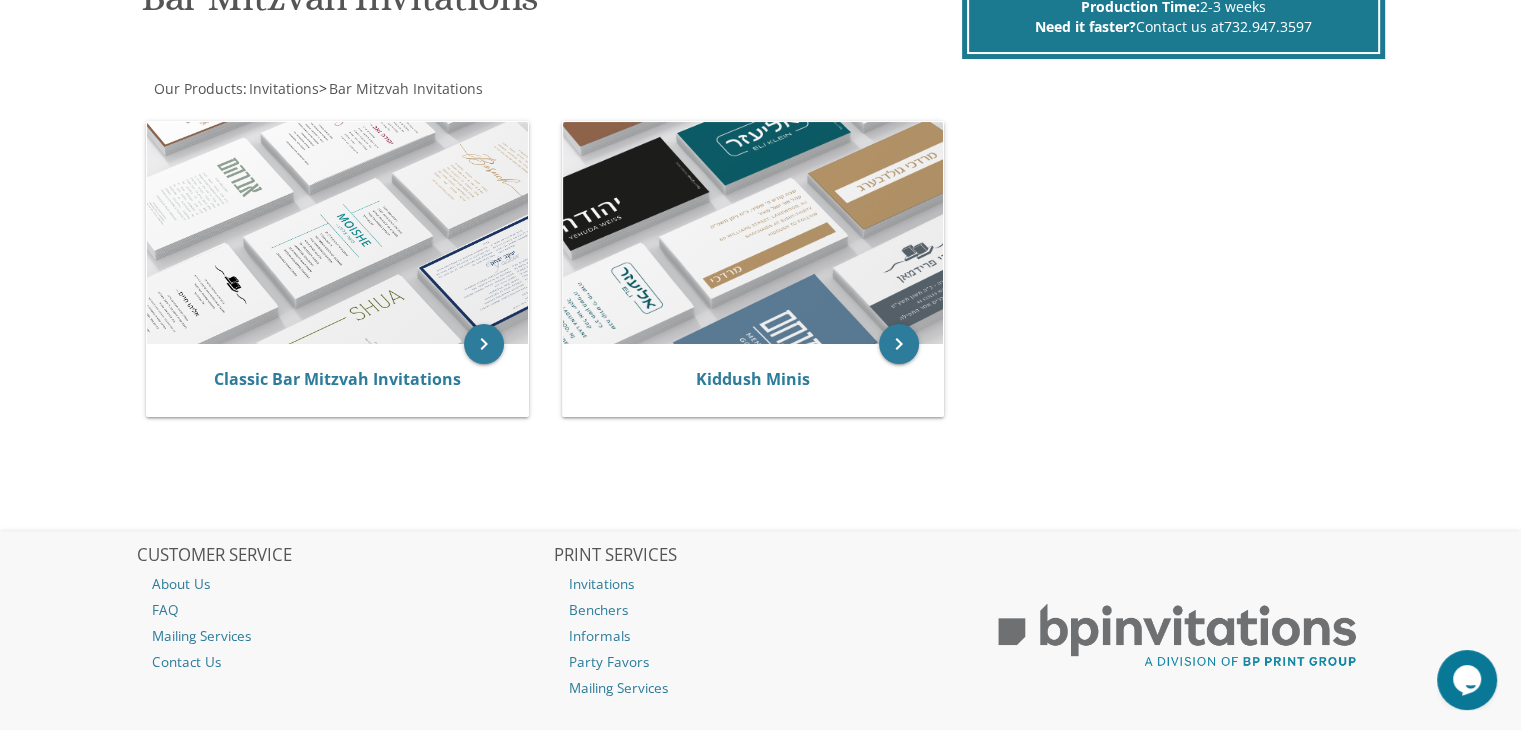 scroll, scrollTop: 0, scrollLeft: 0, axis: both 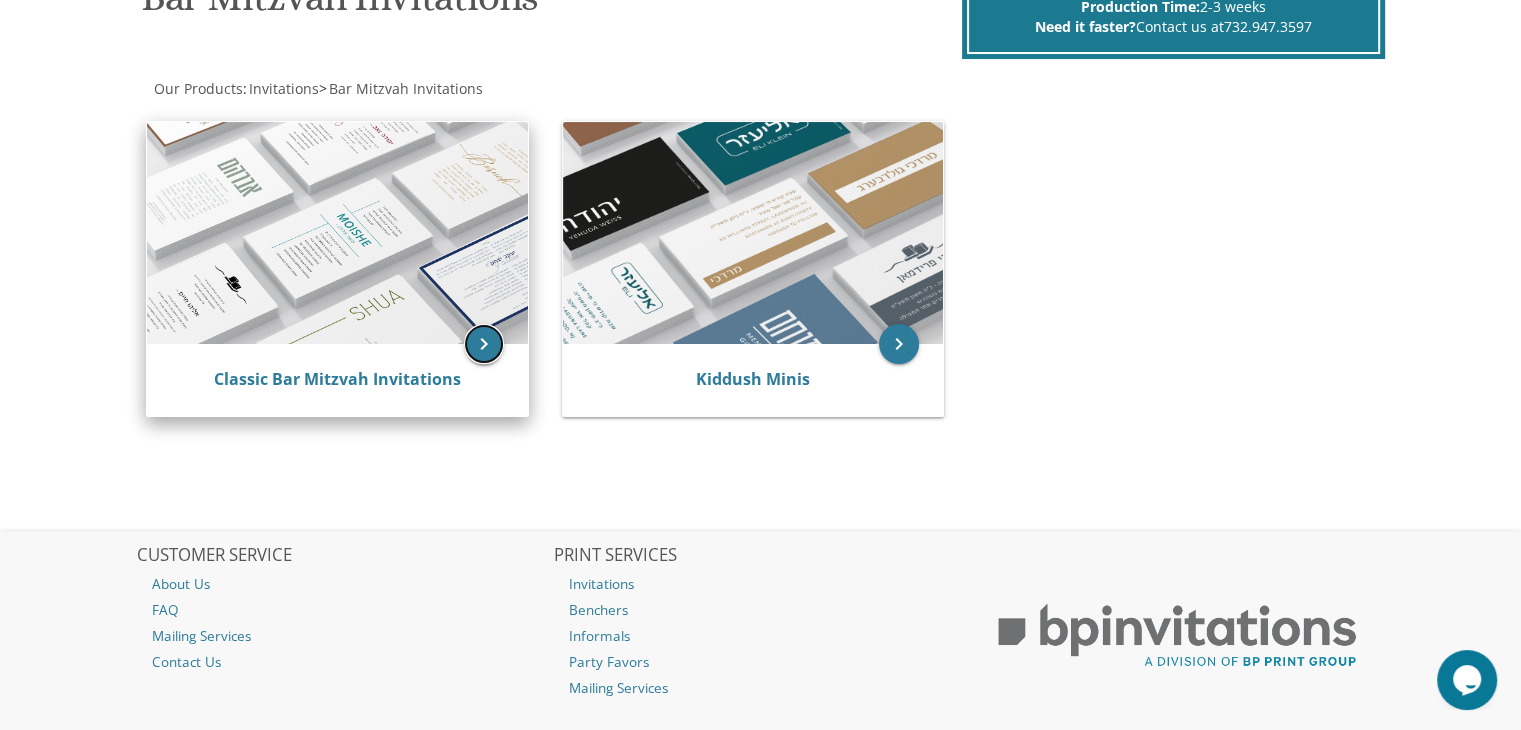 click on "keyboard_arrow_right" at bounding box center [484, 344] 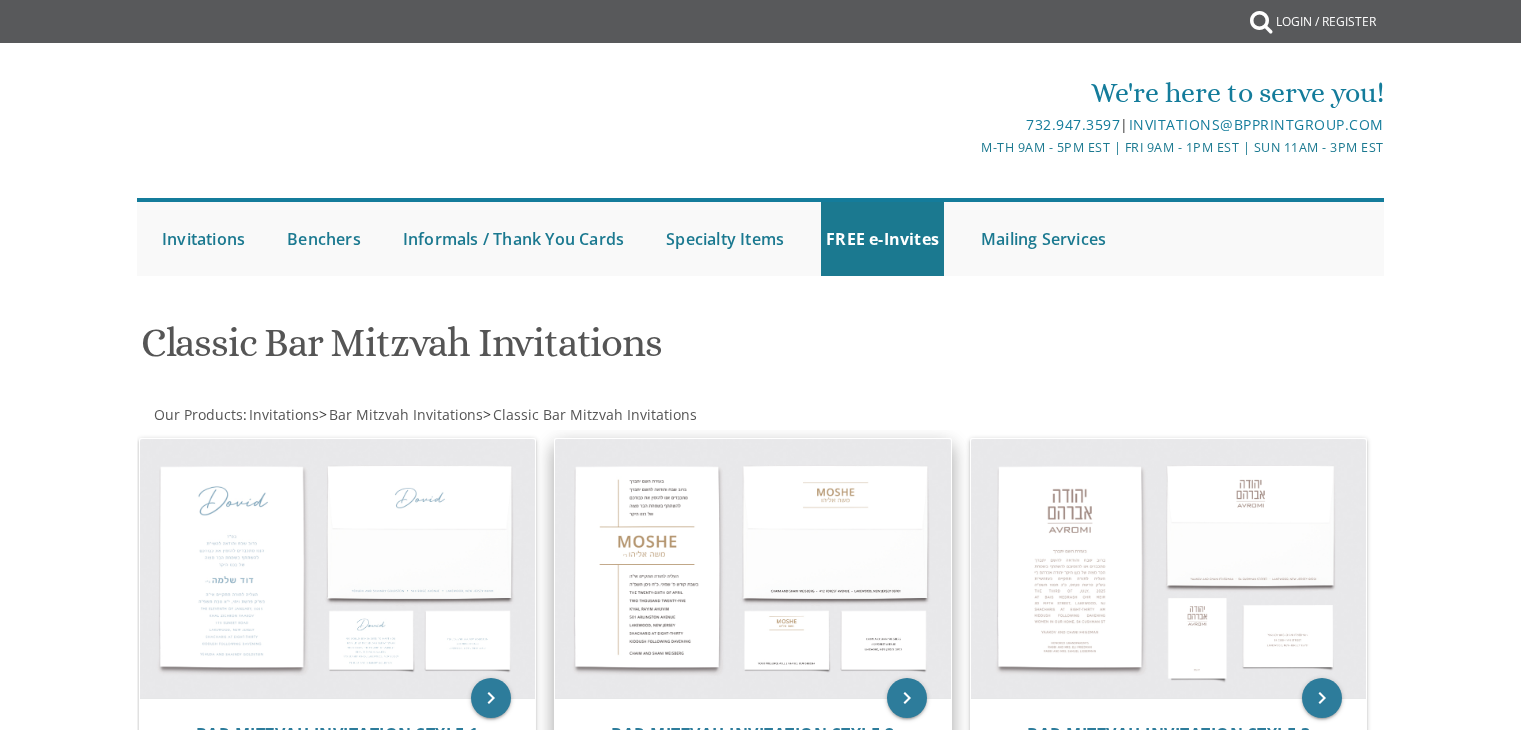 scroll, scrollTop: 0, scrollLeft: 0, axis: both 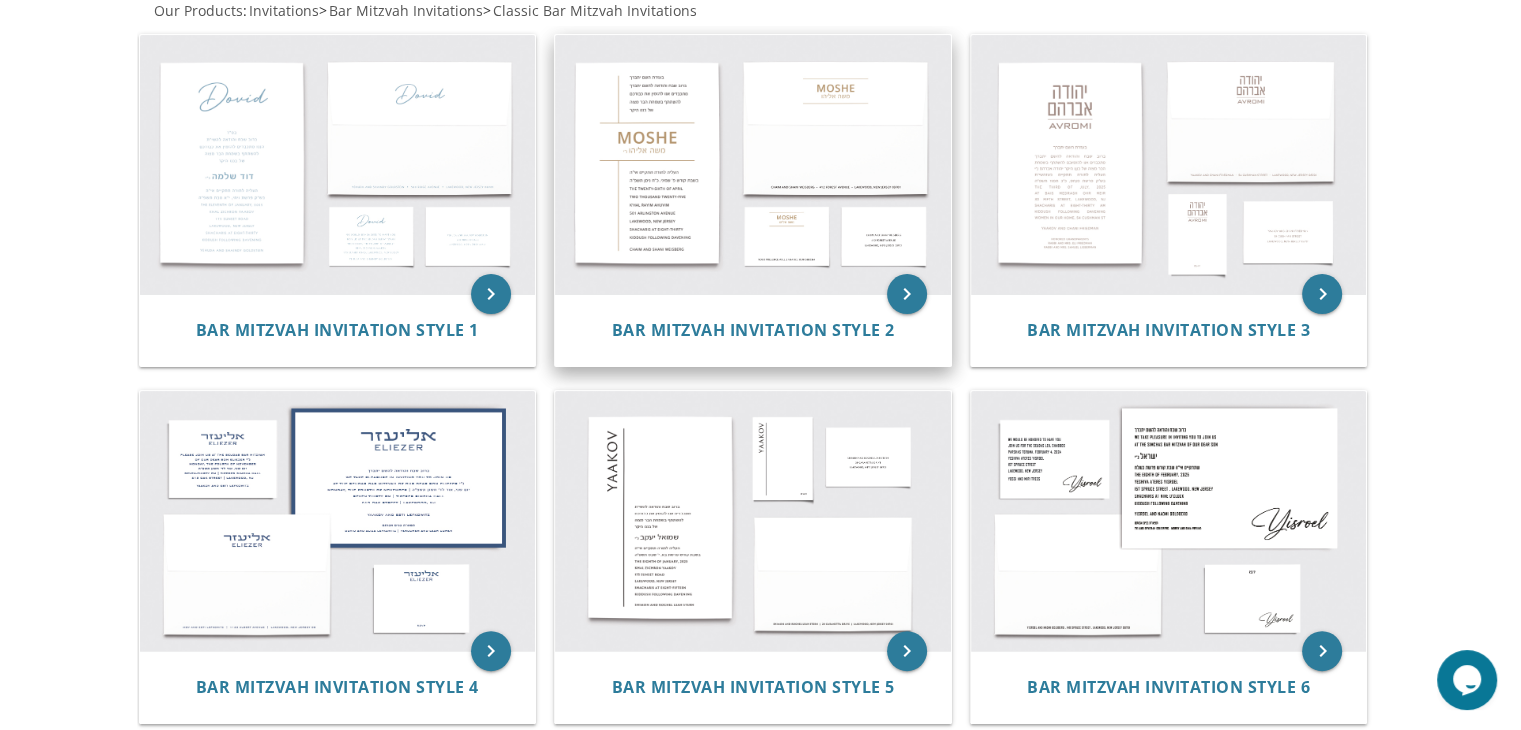 click at bounding box center (753, 165) 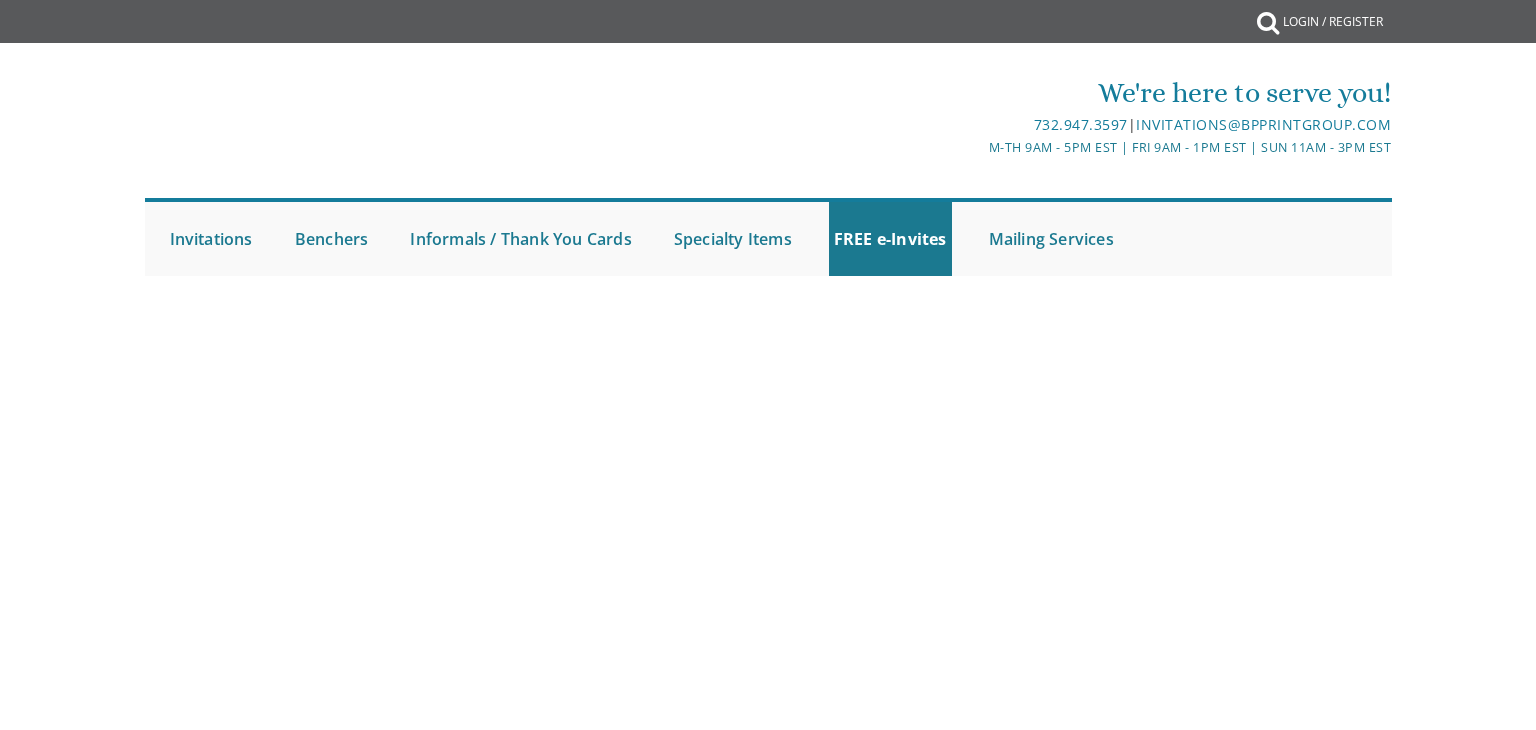scroll, scrollTop: 0, scrollLeft: 0, axis: both 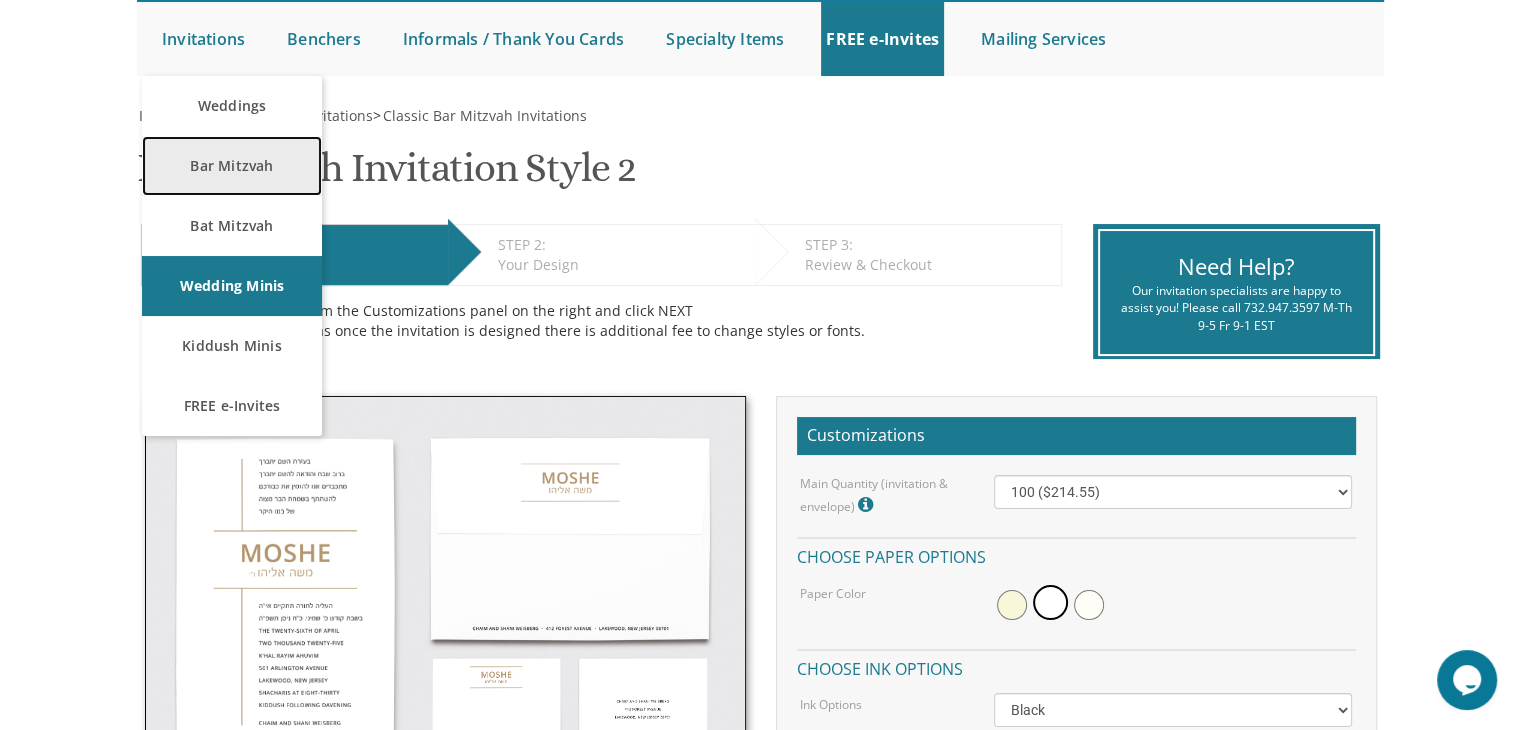 click on "Bar Mitzvah" at bounding box center (232, 166) 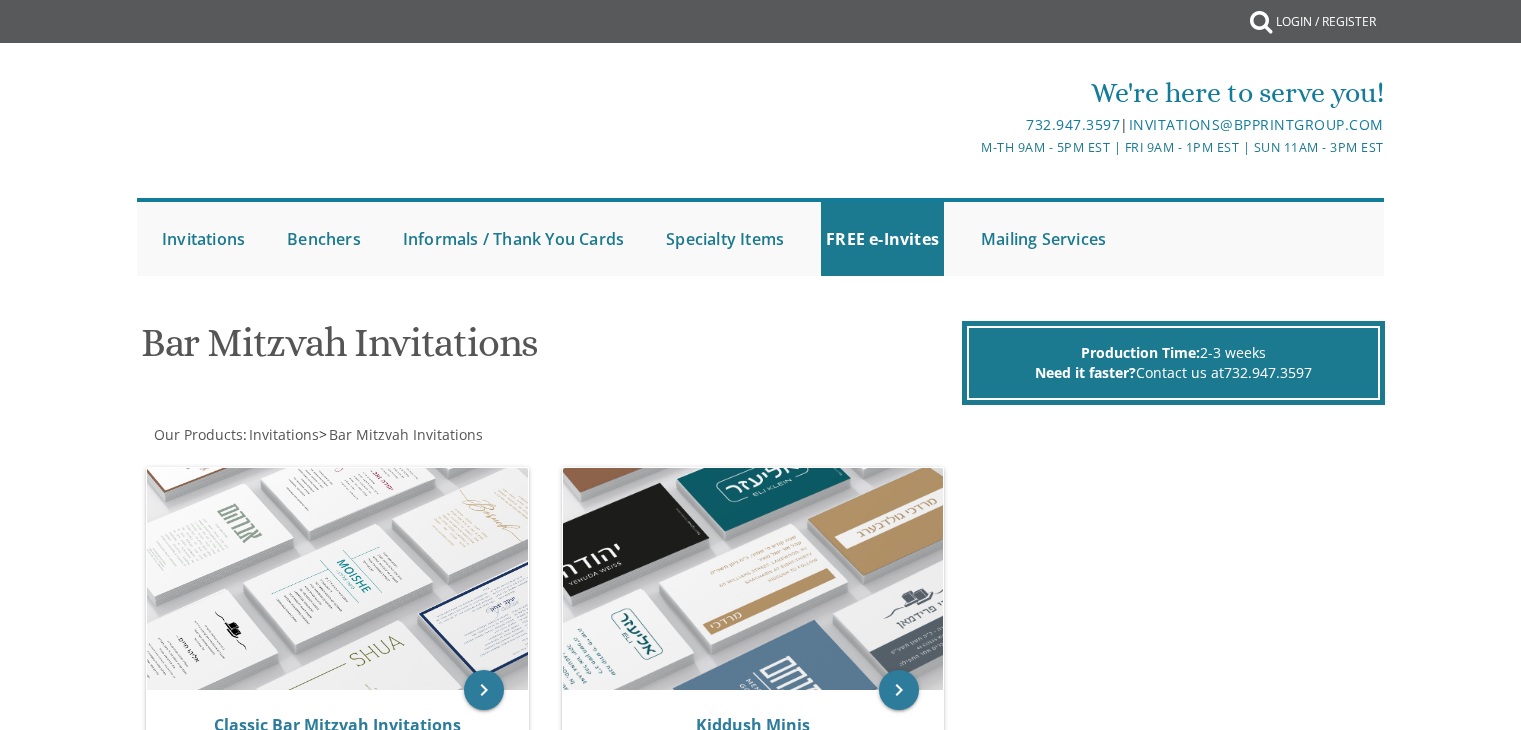 scroll, scrollTop: 0, scrollLeft: 0, axis: both 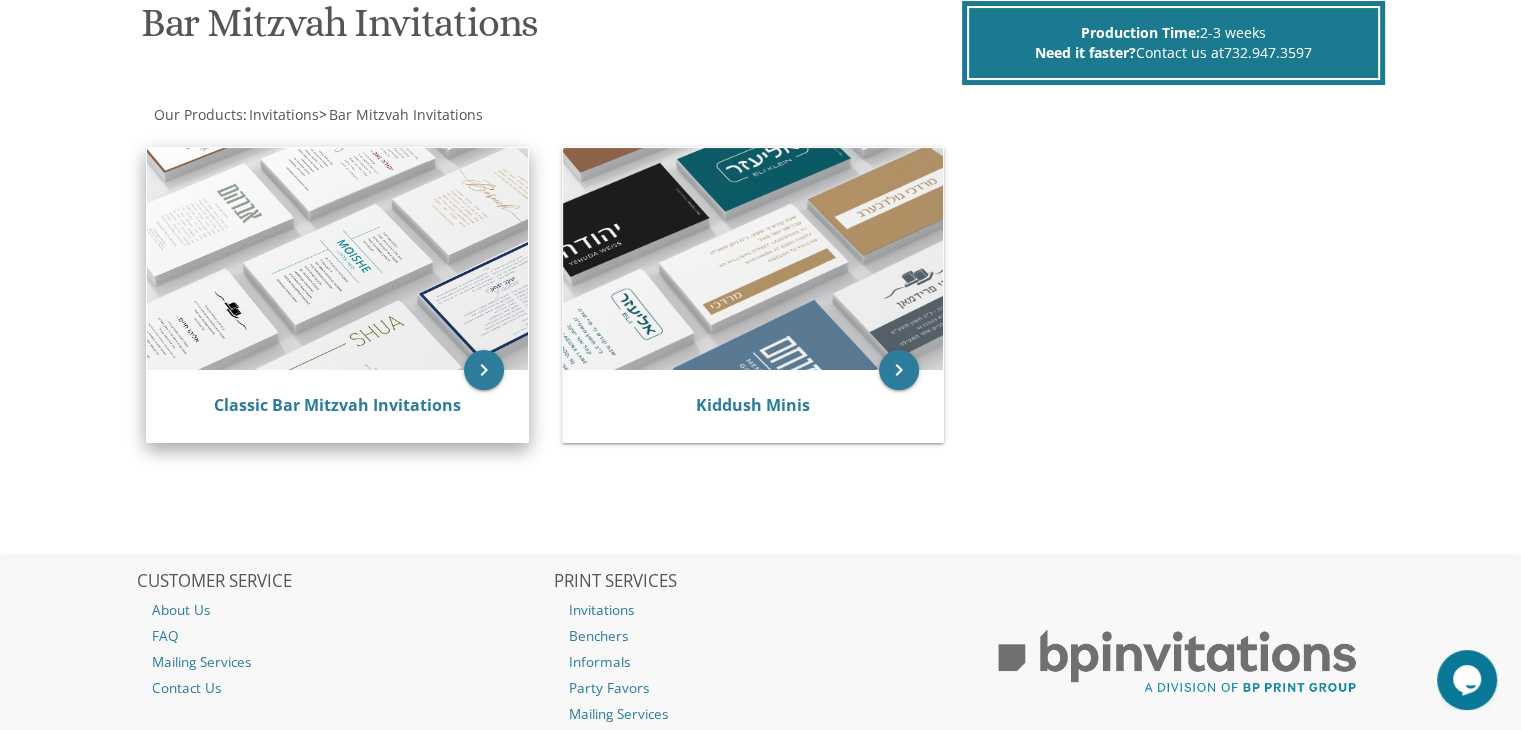 click on "Classic Bar Mitzvah Invitations" at bounding box center [337, 406] 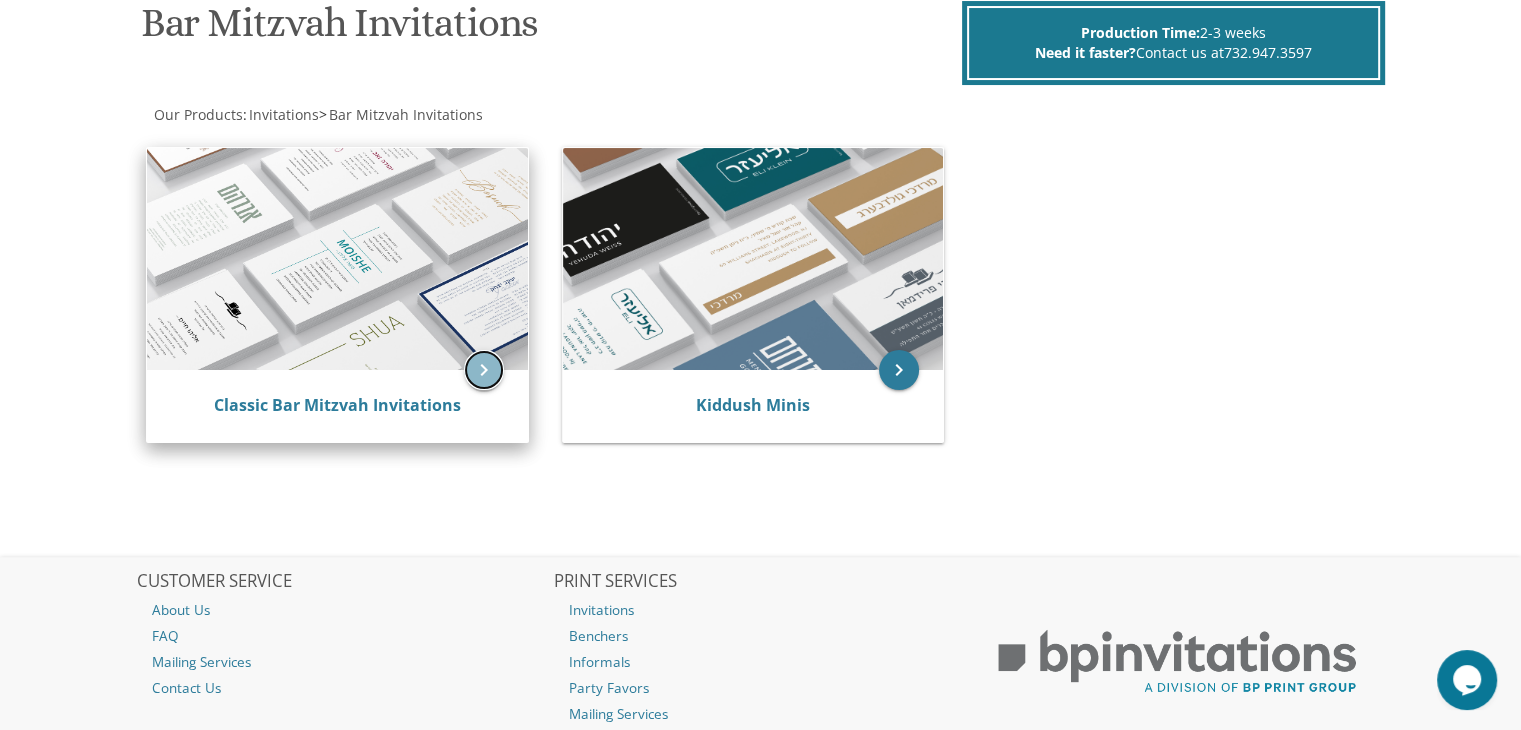 click on "keyboard_arrow_right" at bounding box center [484, 370] 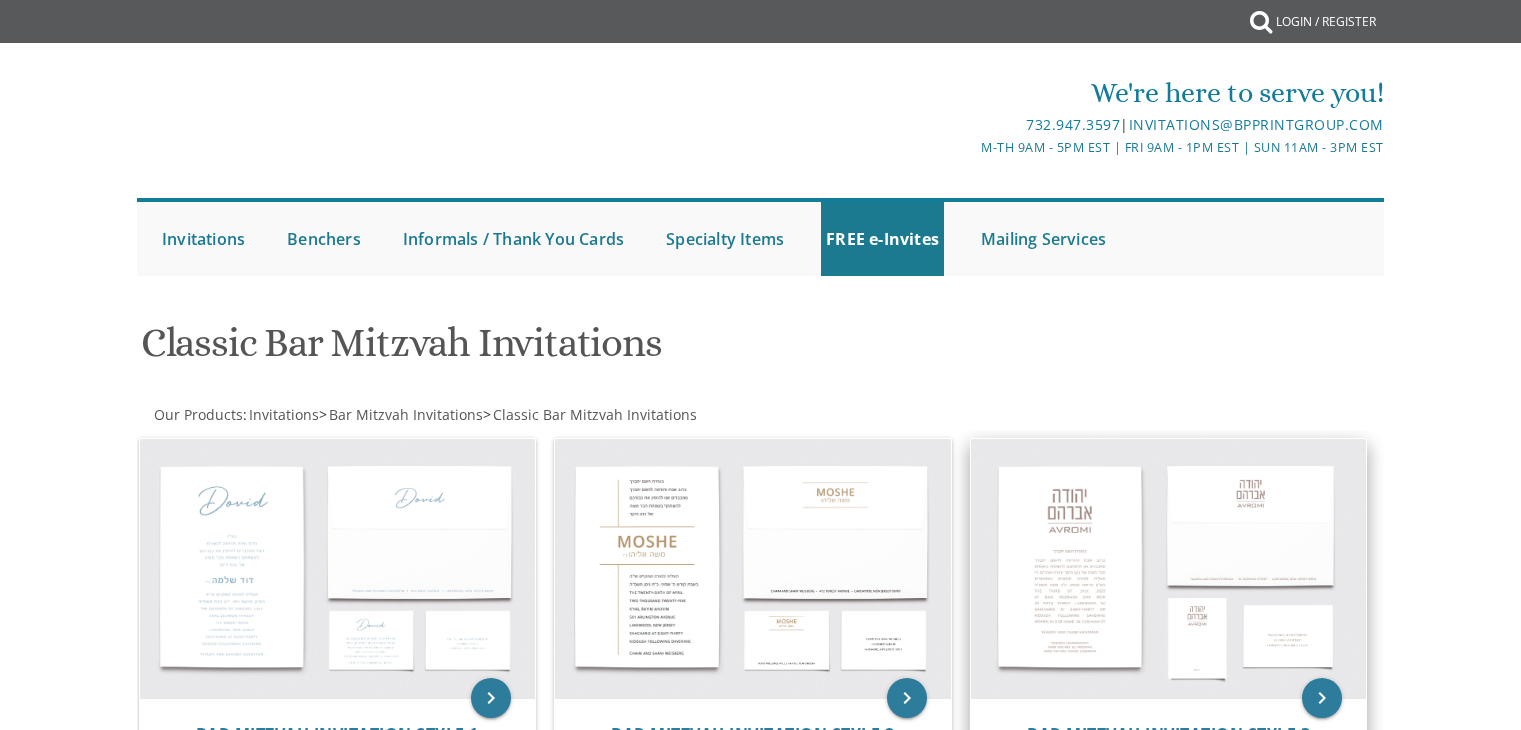 scroll, scrollTop: 0, scrollLeft: 0, axis: both 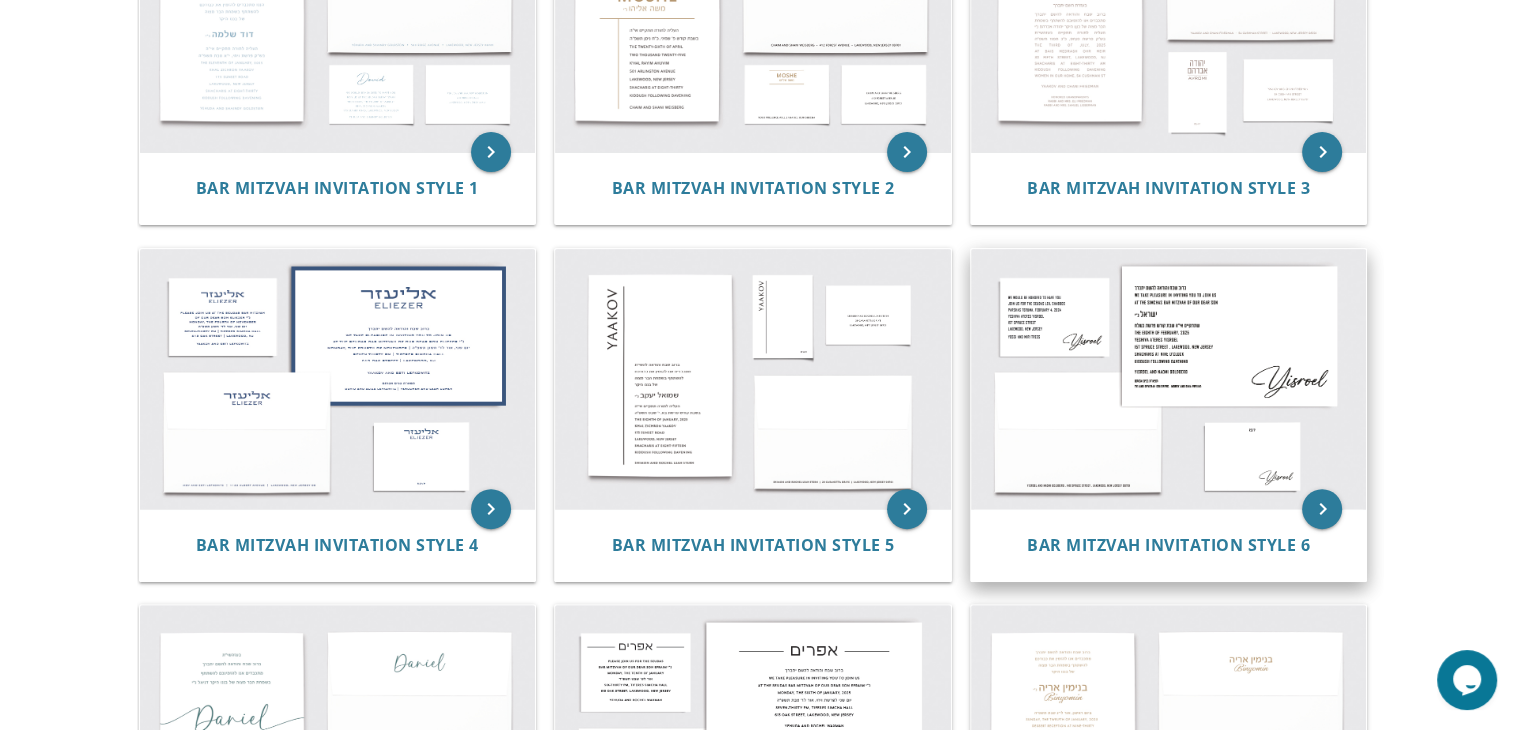 click at bounding box center (1169, 379) 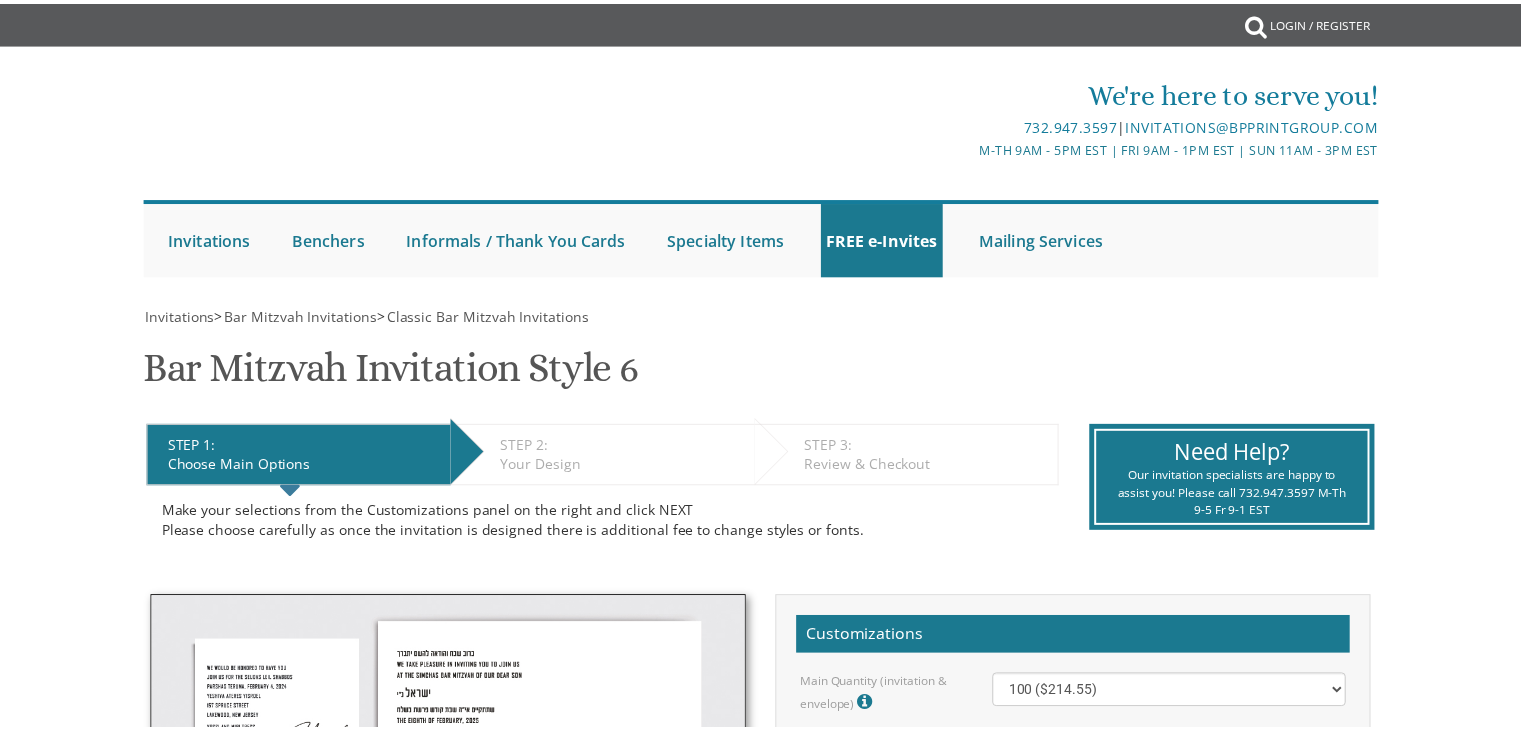 scroll, scrollTop: 0, scrollLeft: 0, axis: both 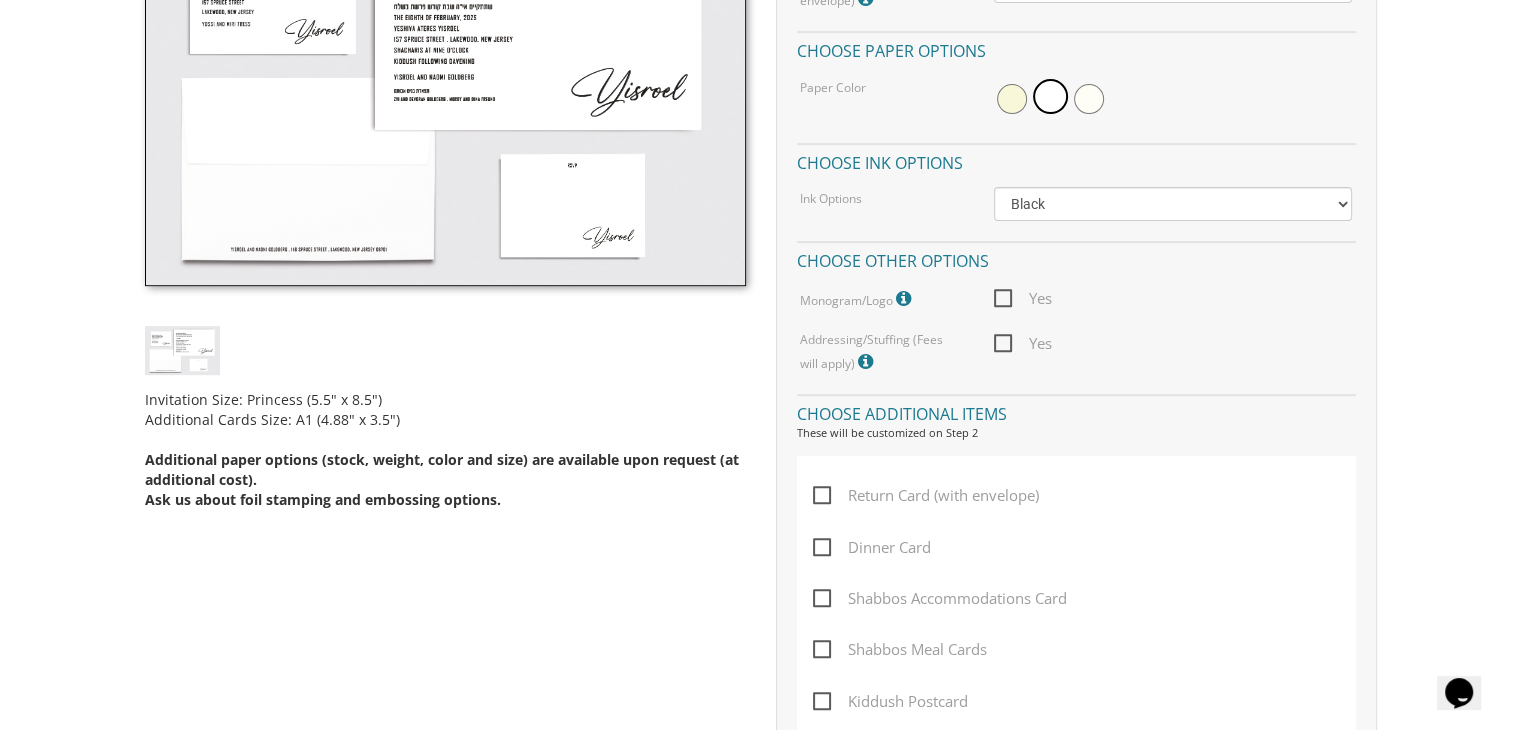 click on "Dinner Card" at bounding box center [872, 547] 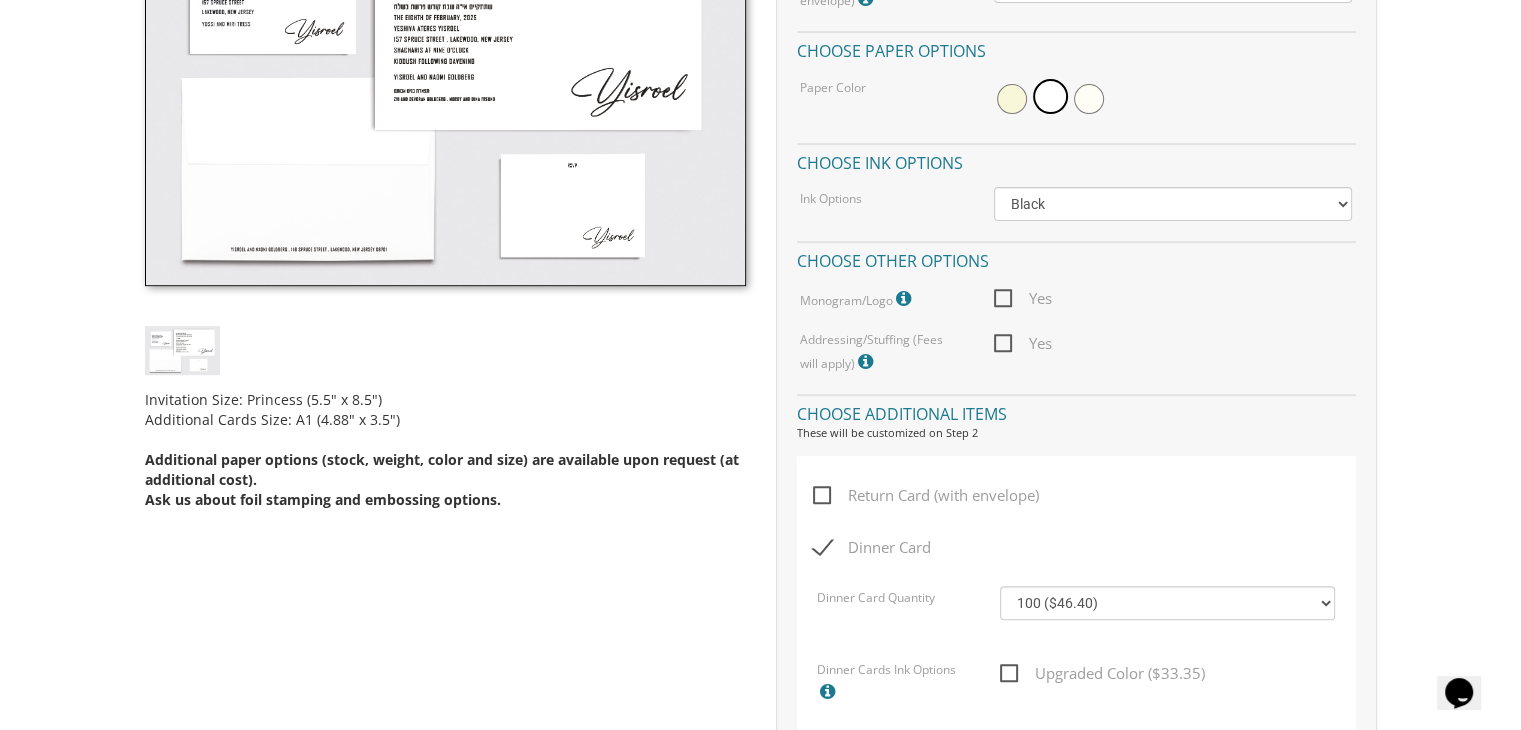 click on "Return Card (with envelope)" at bounding box center (926, 495) 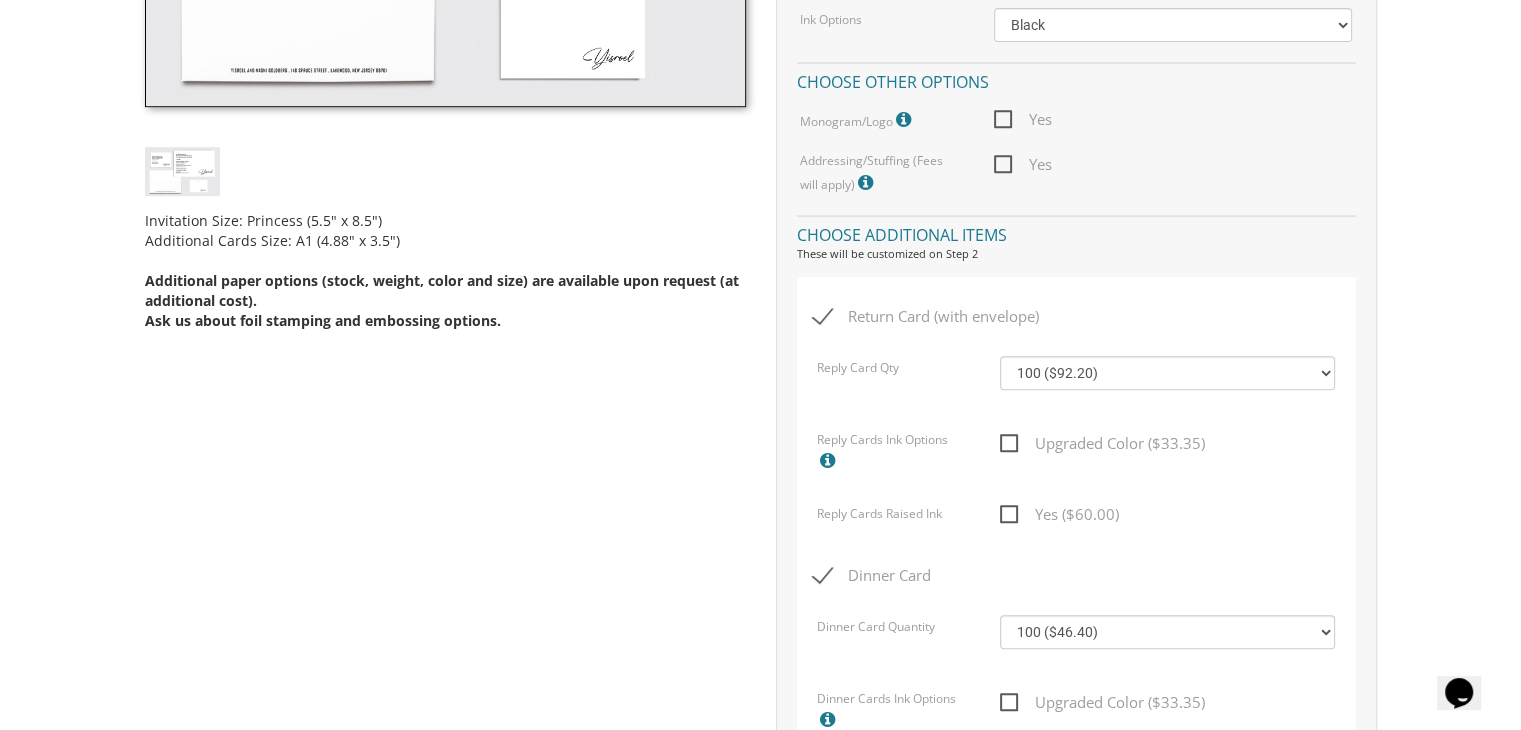 scroll, scrollTop: 906, scrollLeft: 0, axis: vertical 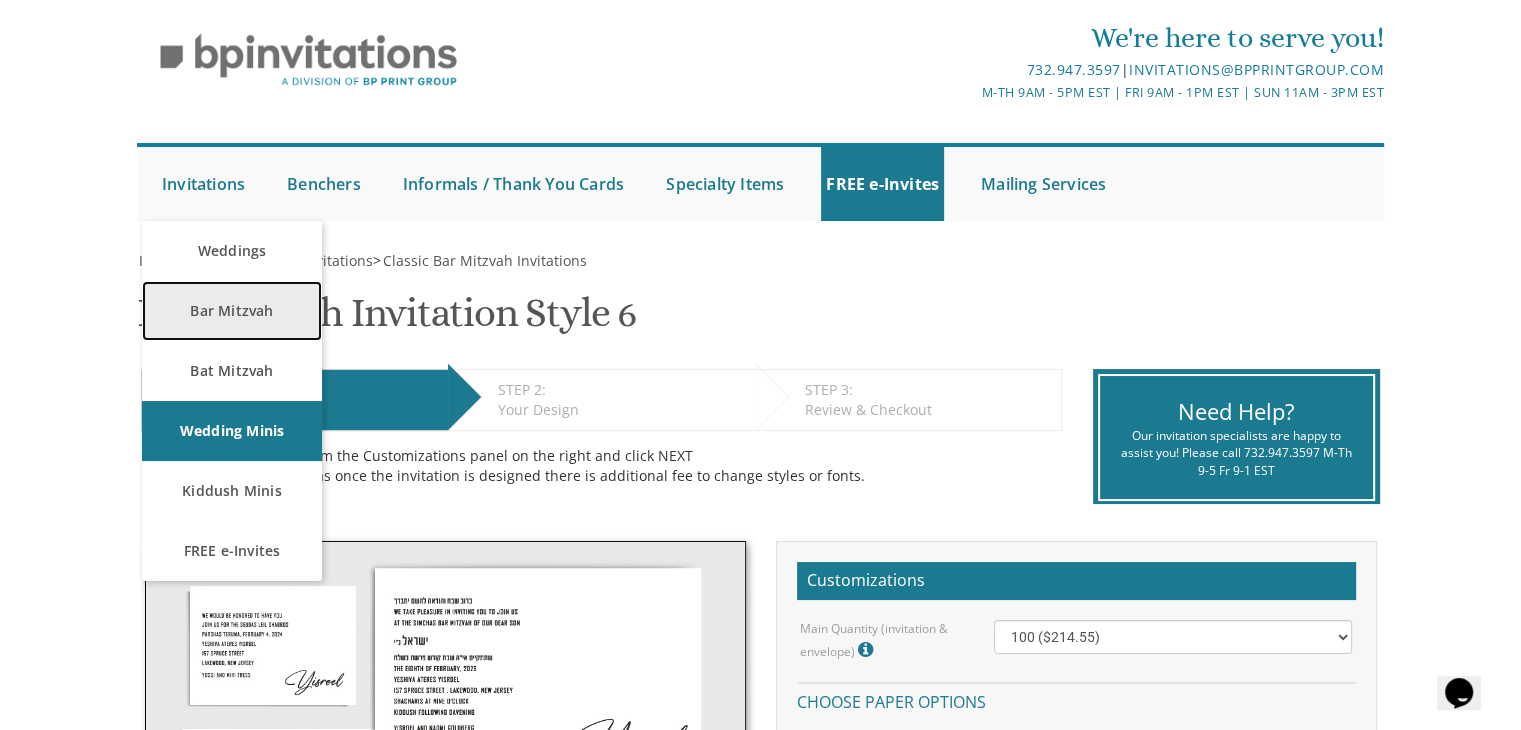 click on "Bar Mitzvah" at bounding box center [232, 311] 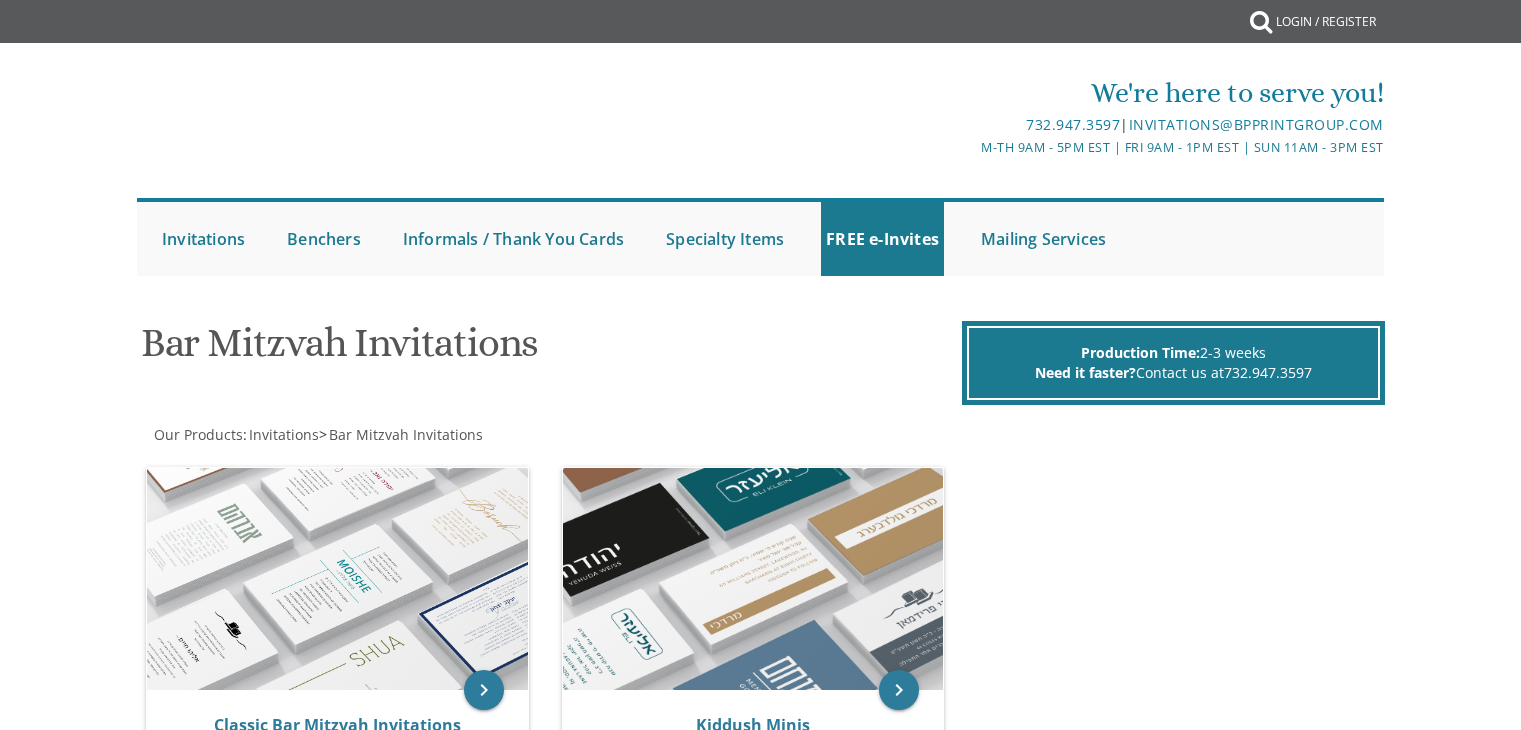 scroll, scrollTop: 0, scrollLeft: 0, axis: both 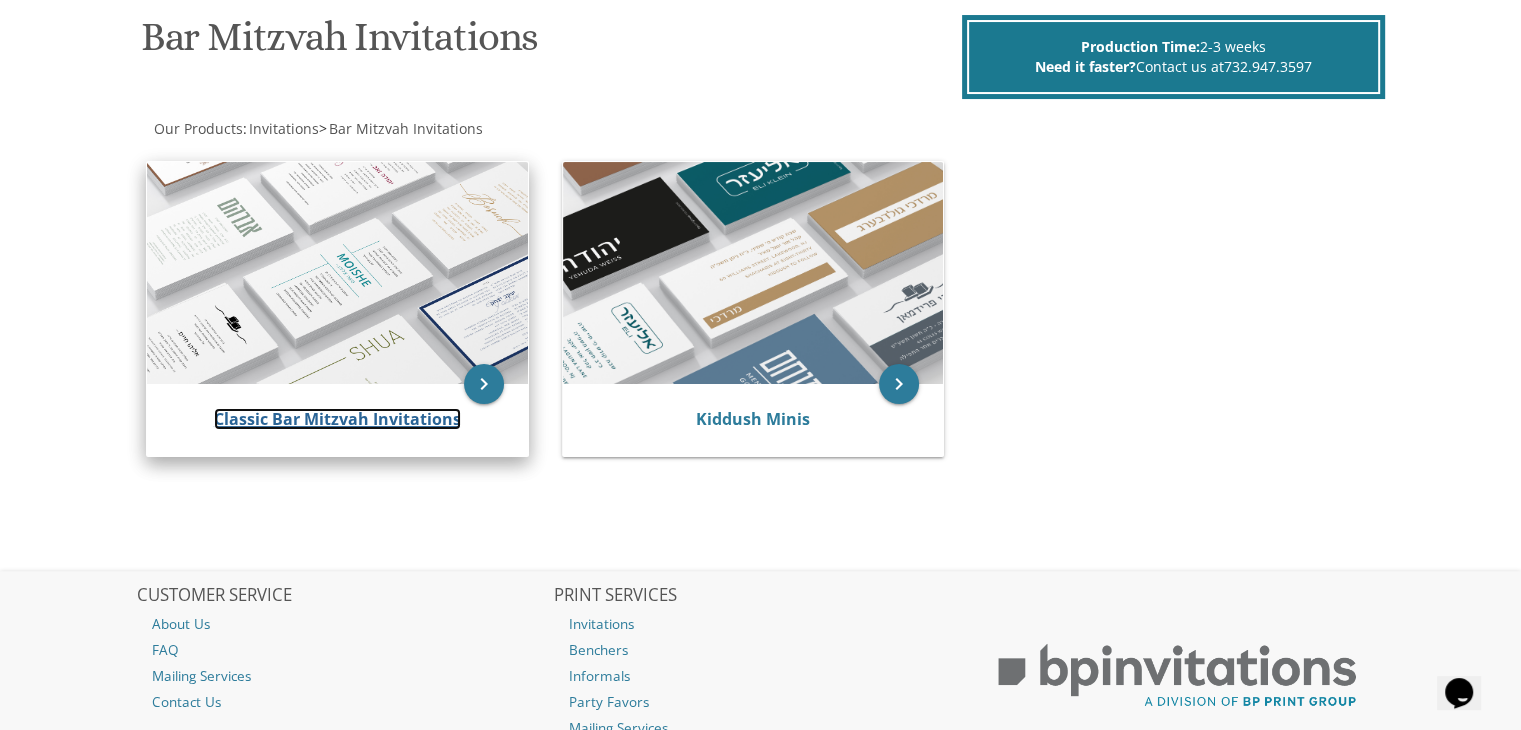 click on "Classic Bar Mitzvah Invitations" at bounding box center [337, 419] 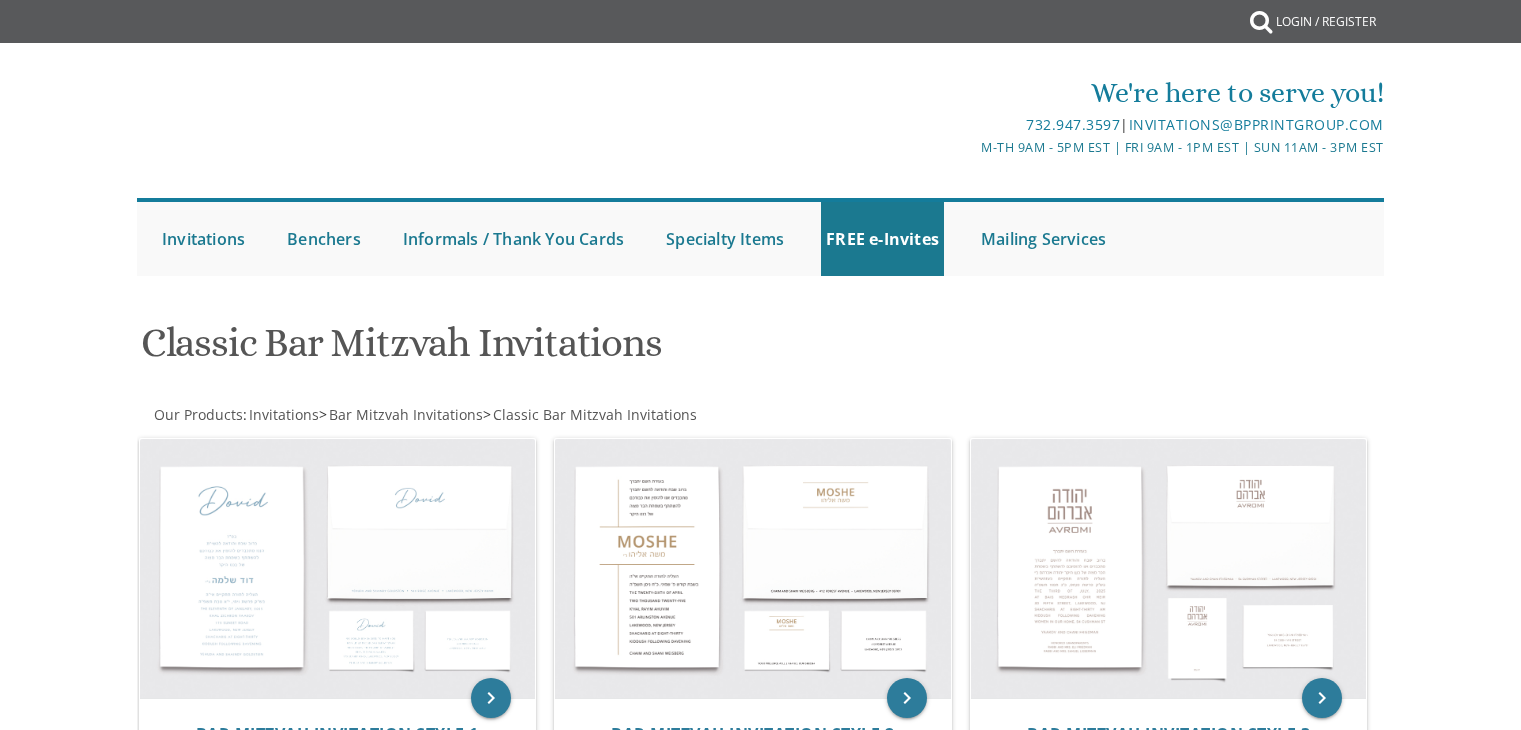 scroll, scrollTop: 0, scrollLeft: 0, axis: both 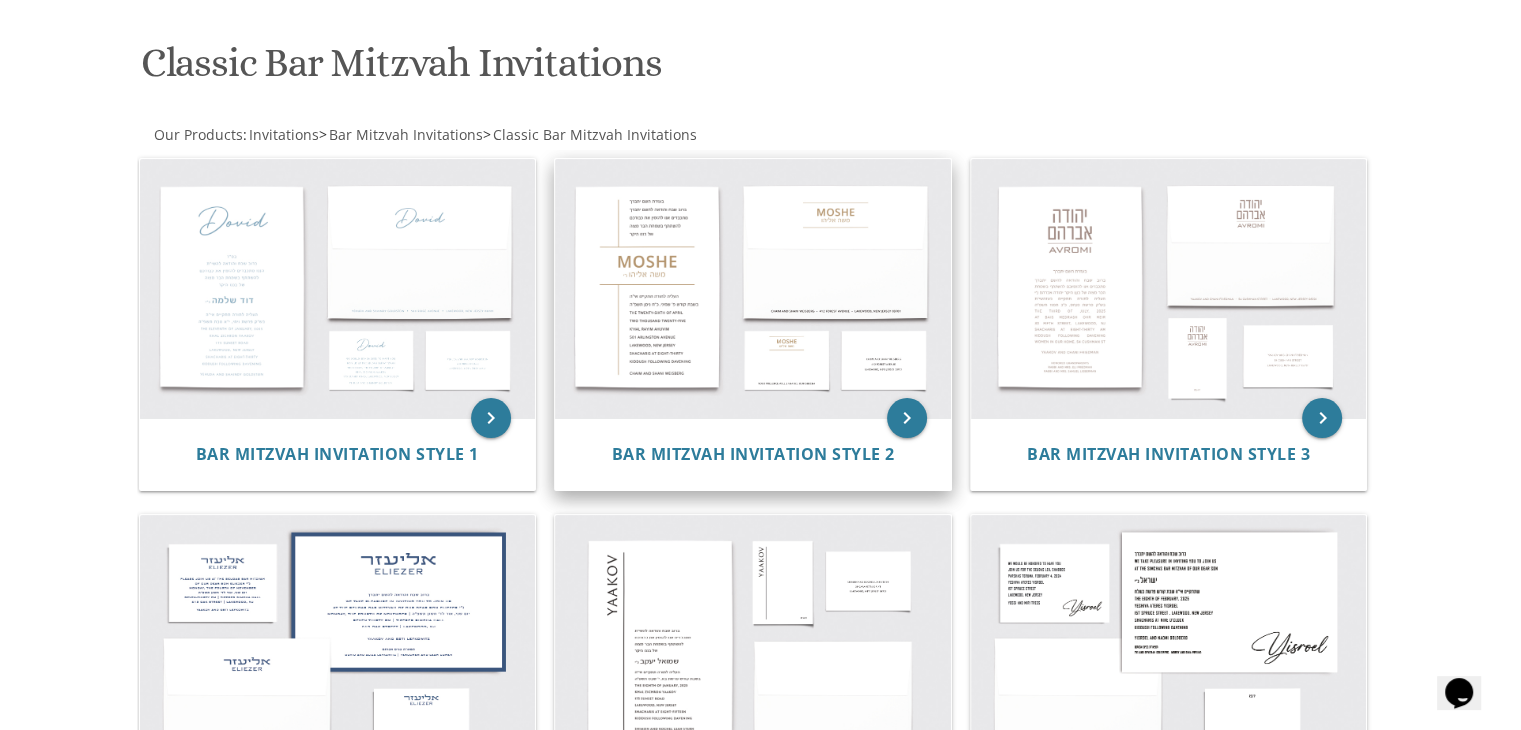 click on "Bar Mitzvah Invitation Style 2" at bounding box center (753, 454) 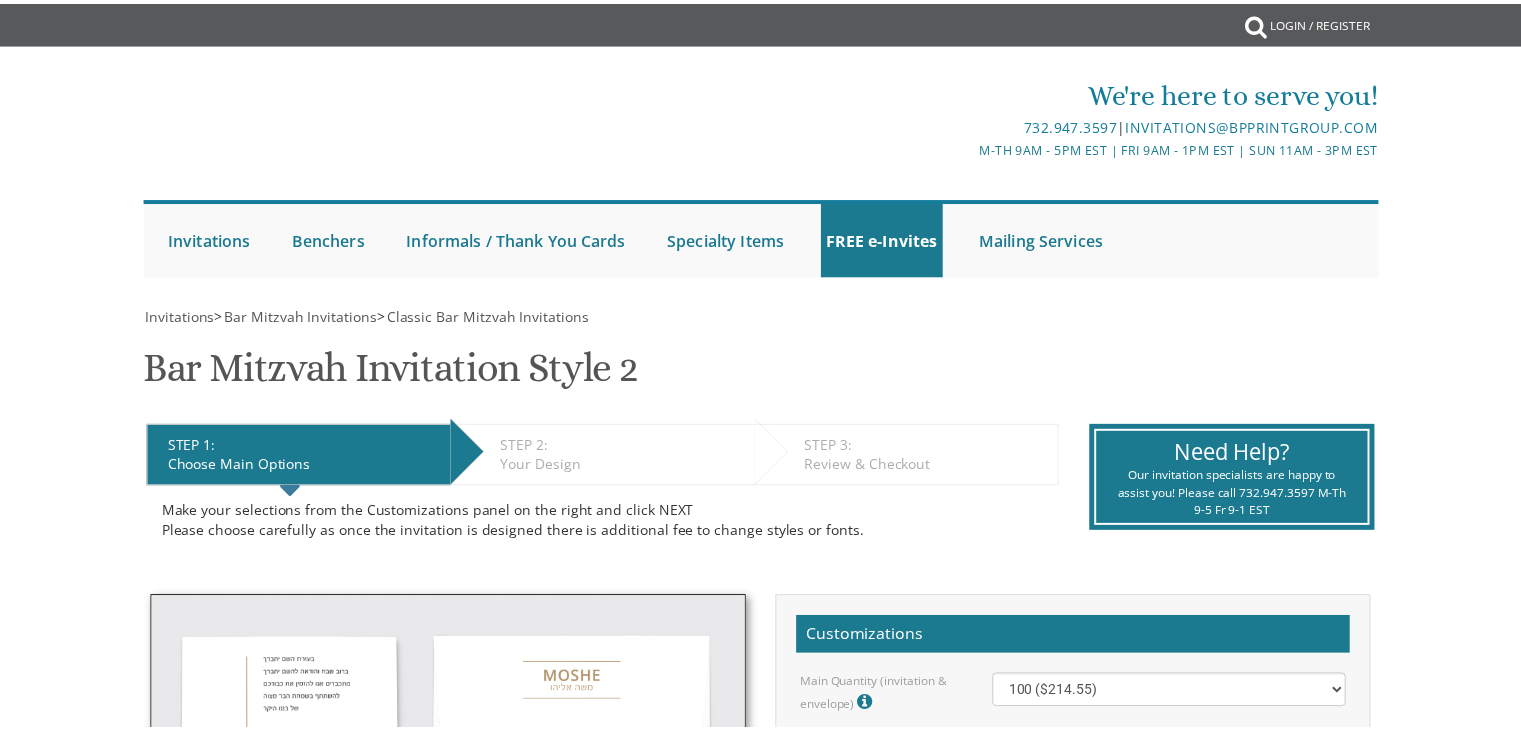 scroll, scrollTop: 0, scrollLeft: 0, axis: both 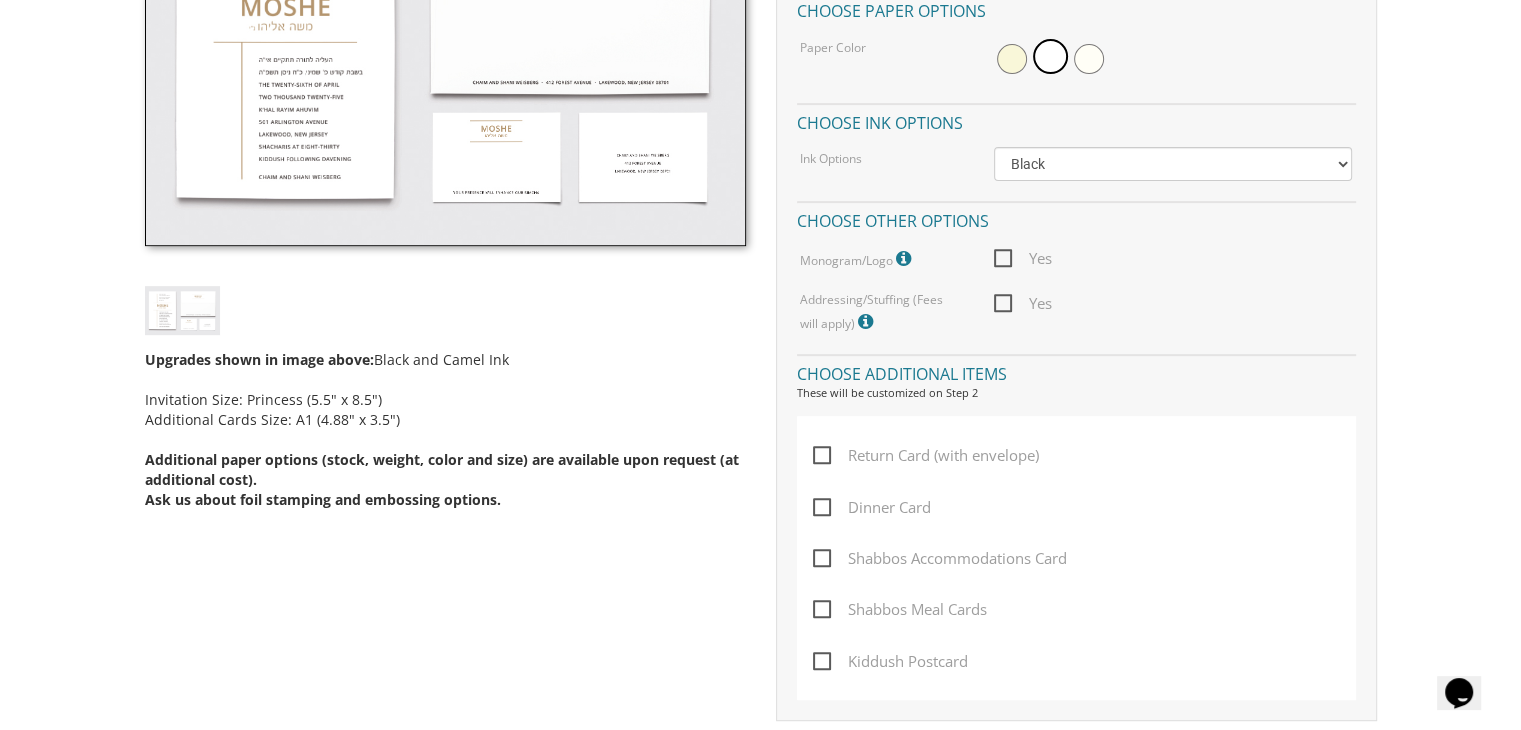 click on "Return Card (with envelope)" at bounding box center [926, 455] 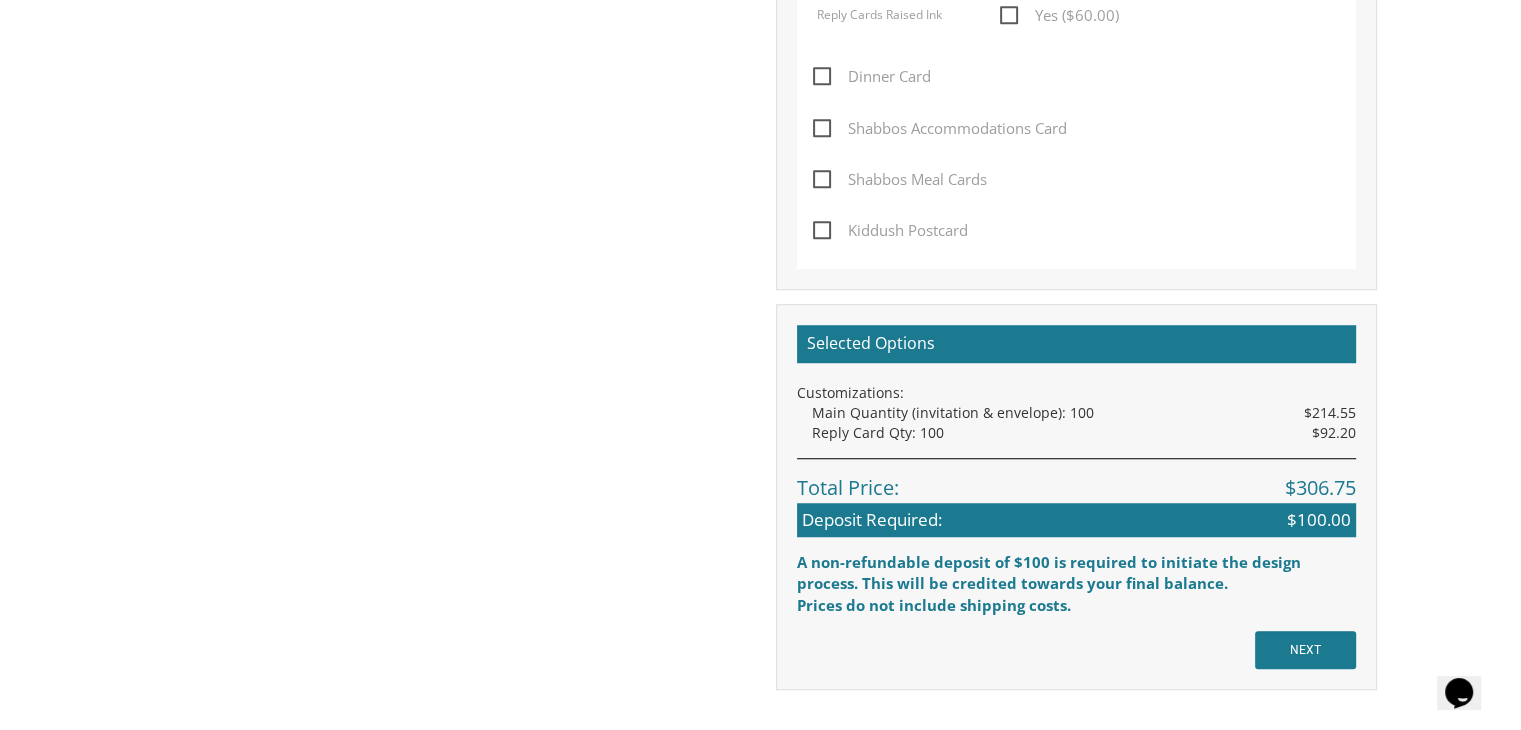 scroll, scrollTop: 1810, scrollLeft: 0, axis: vertical 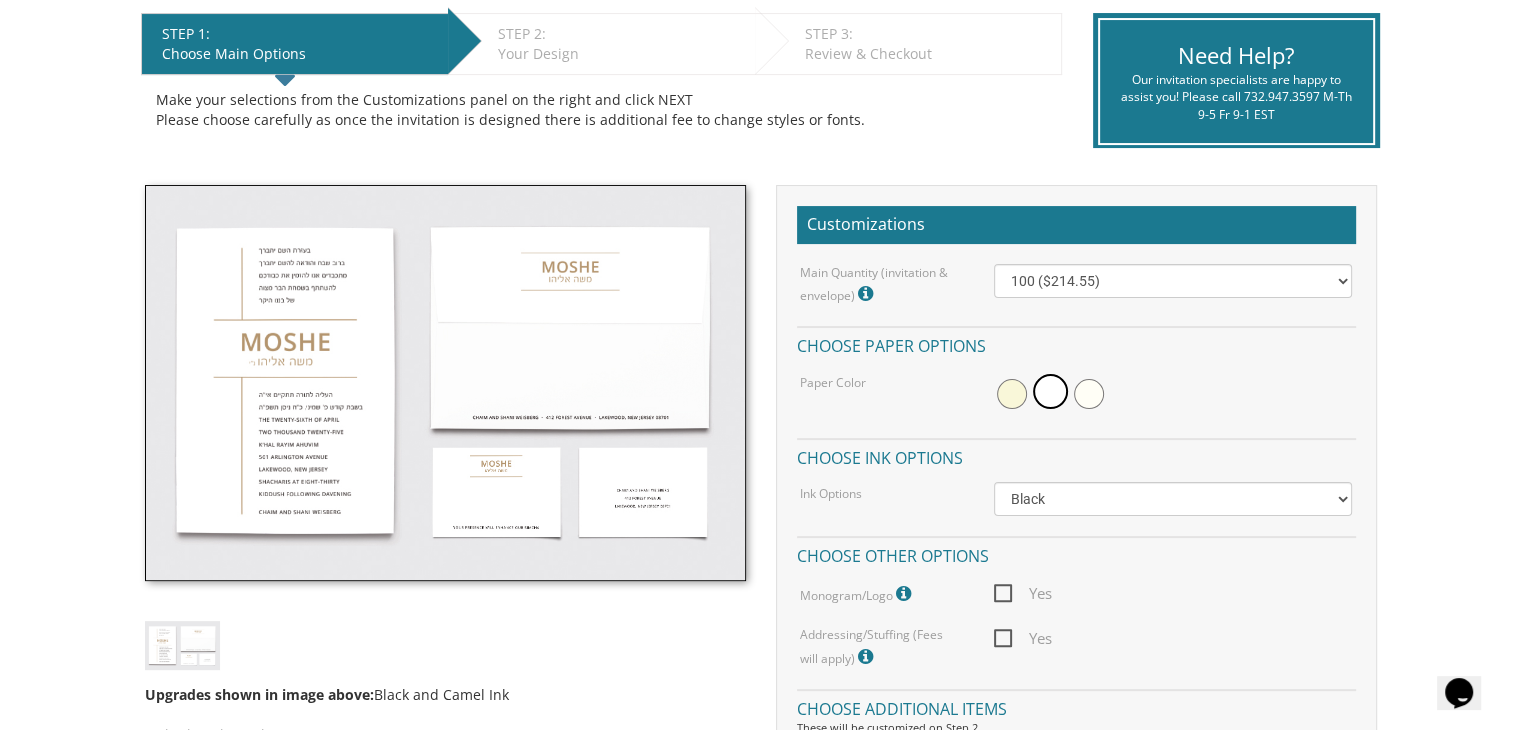 click on "STEP 2: EDIT" at bounding box center [621, 34] 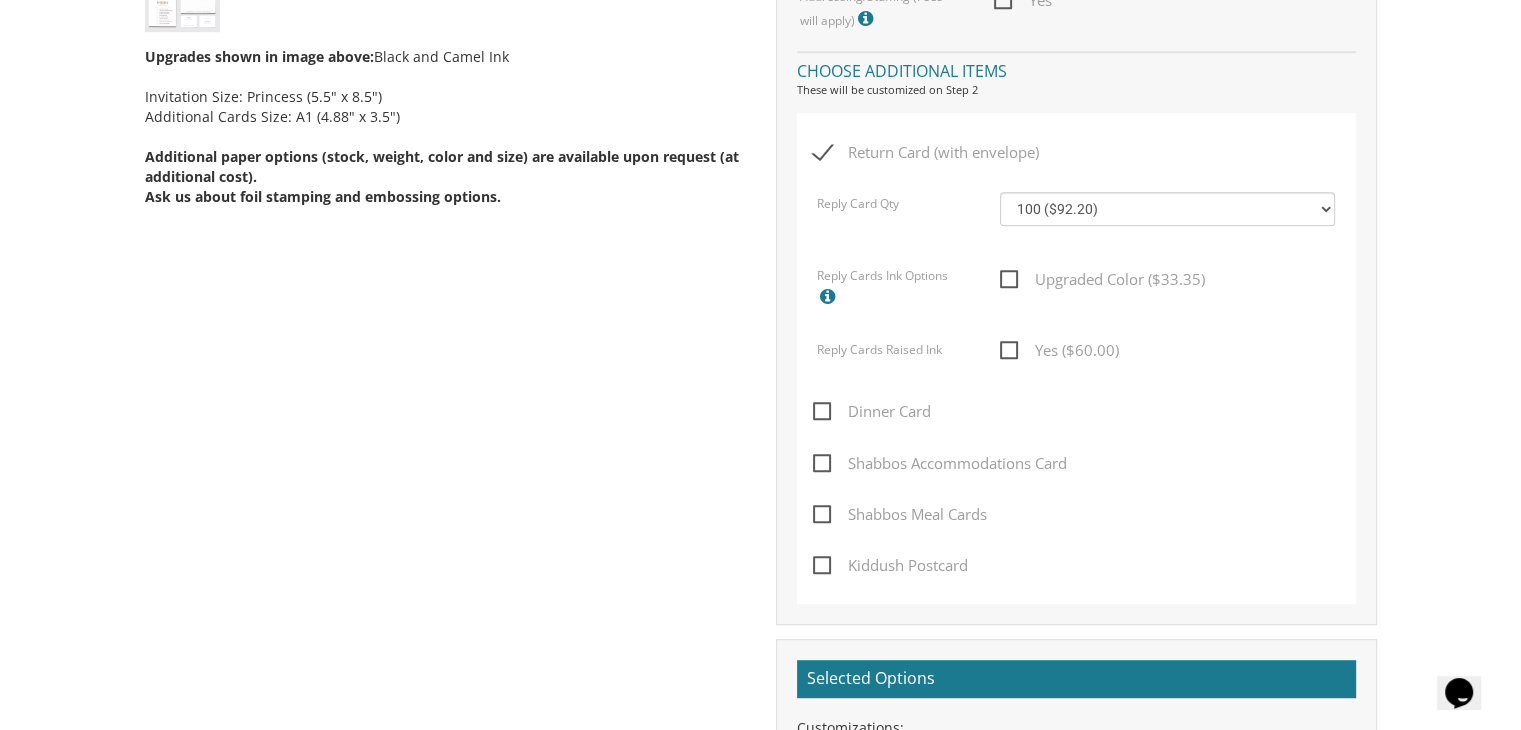 scroll, scrollTop: 1688, scrollLeft: 0, axis: vertical 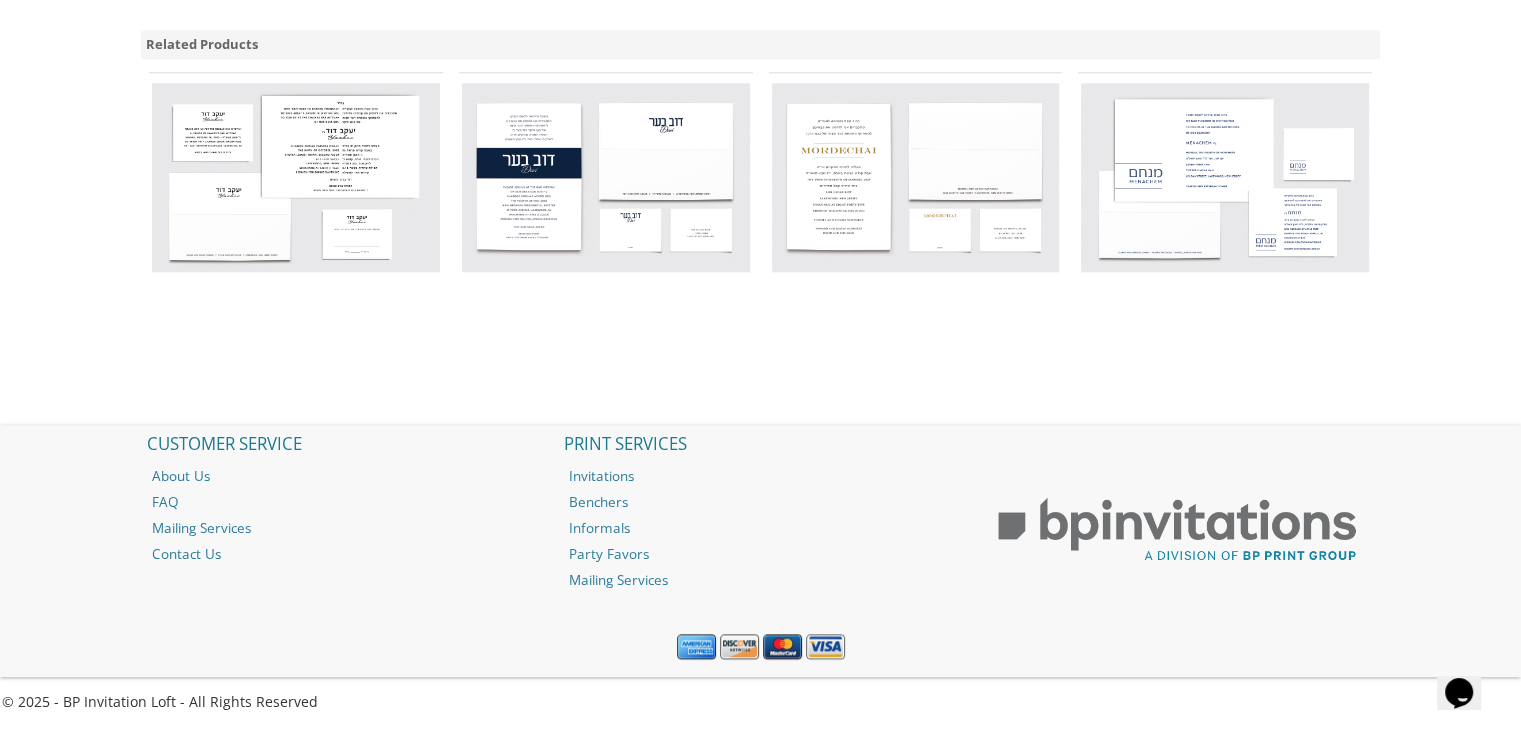 click at bounding box center (606, 177) 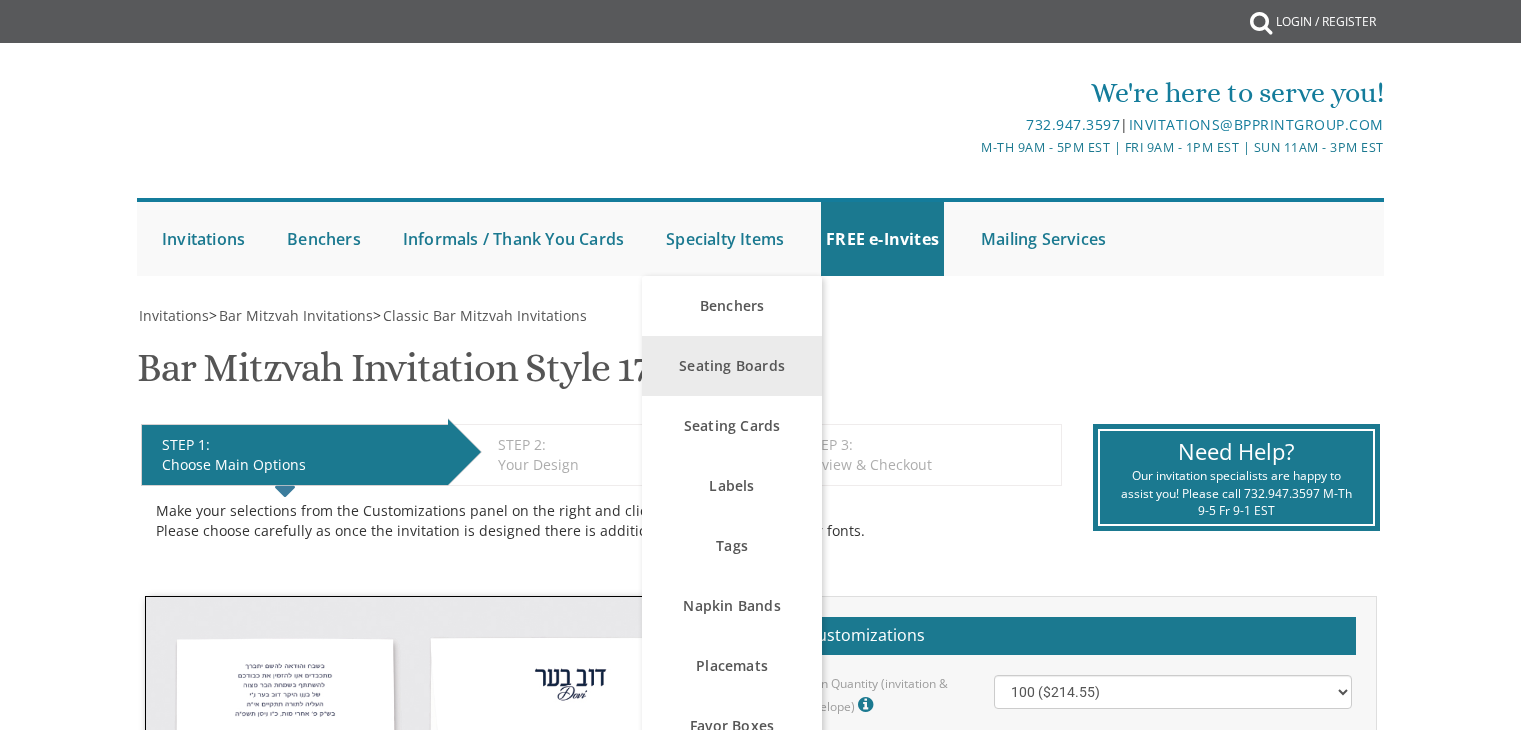 scroll, scrollTop: 0, scrollLeft: 0, axis: both 